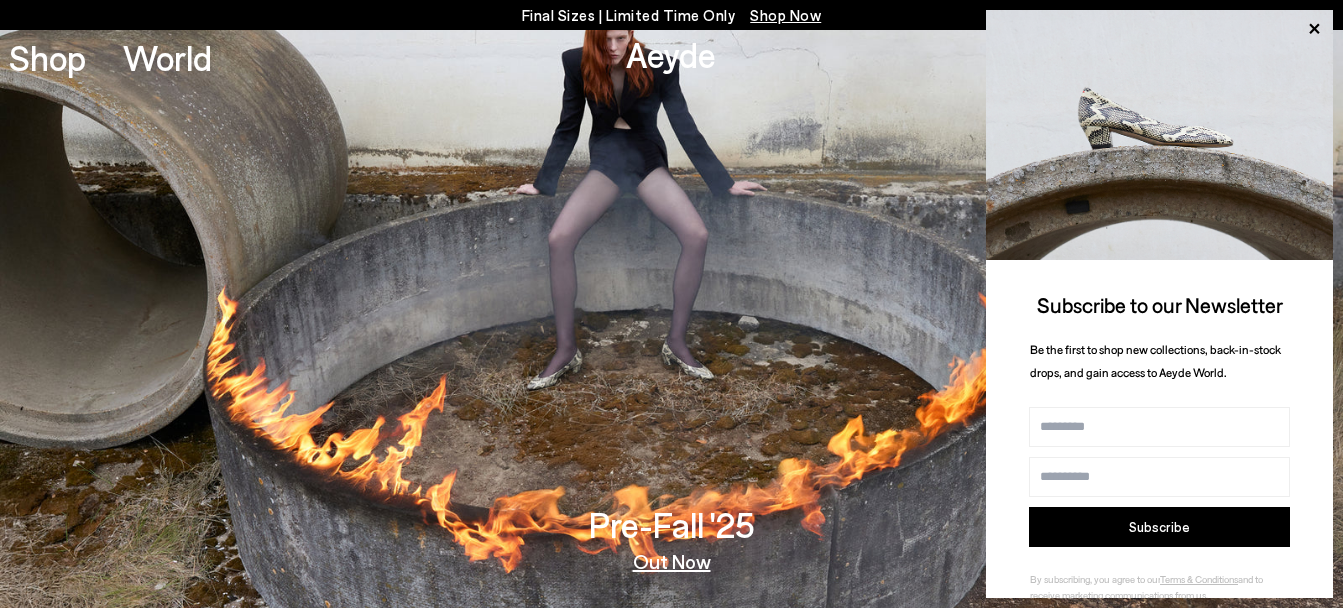 scroll, scrollTop: 0, scrollLeft: 0, axis: both 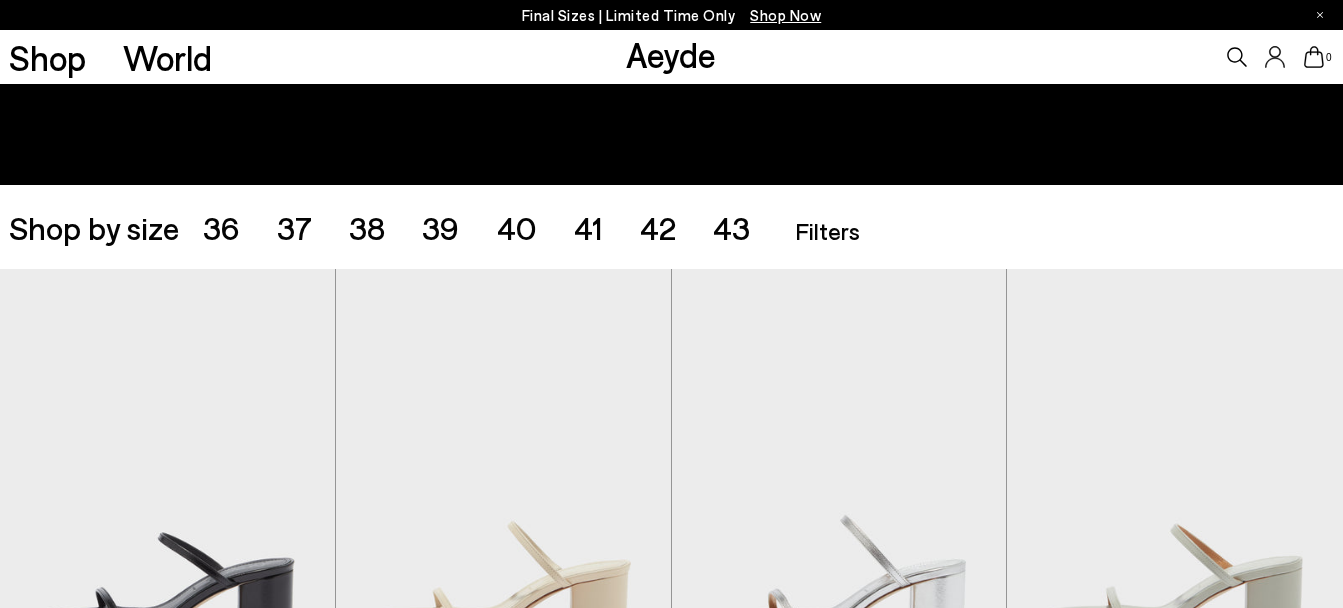 click on "Filters" at bounding box center [827, 230] 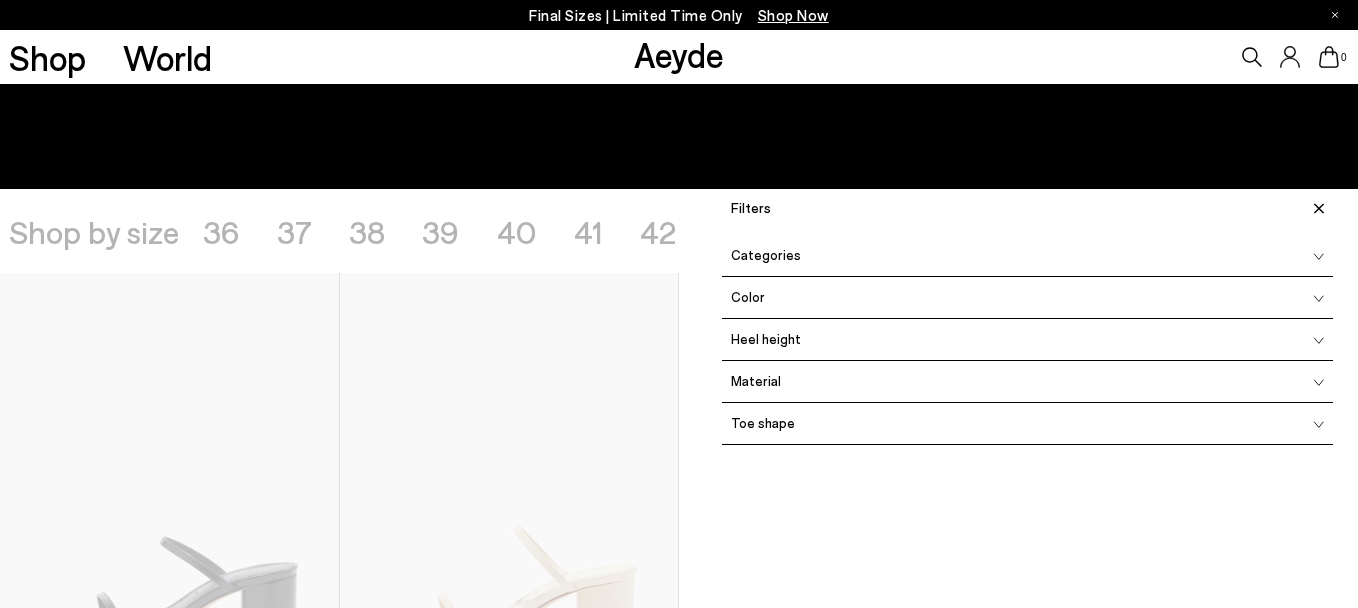 click on "Heel height" at bounding box center [1027, 340] 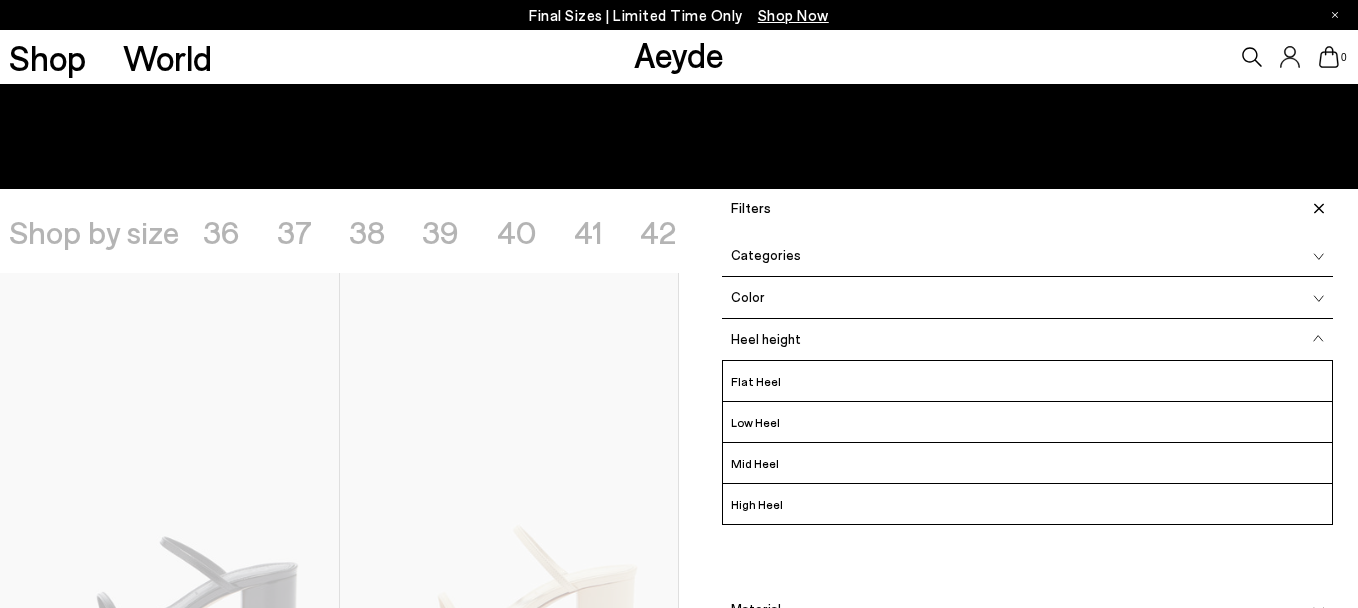 click on "Heel height" at bounding box center [1027, 340] 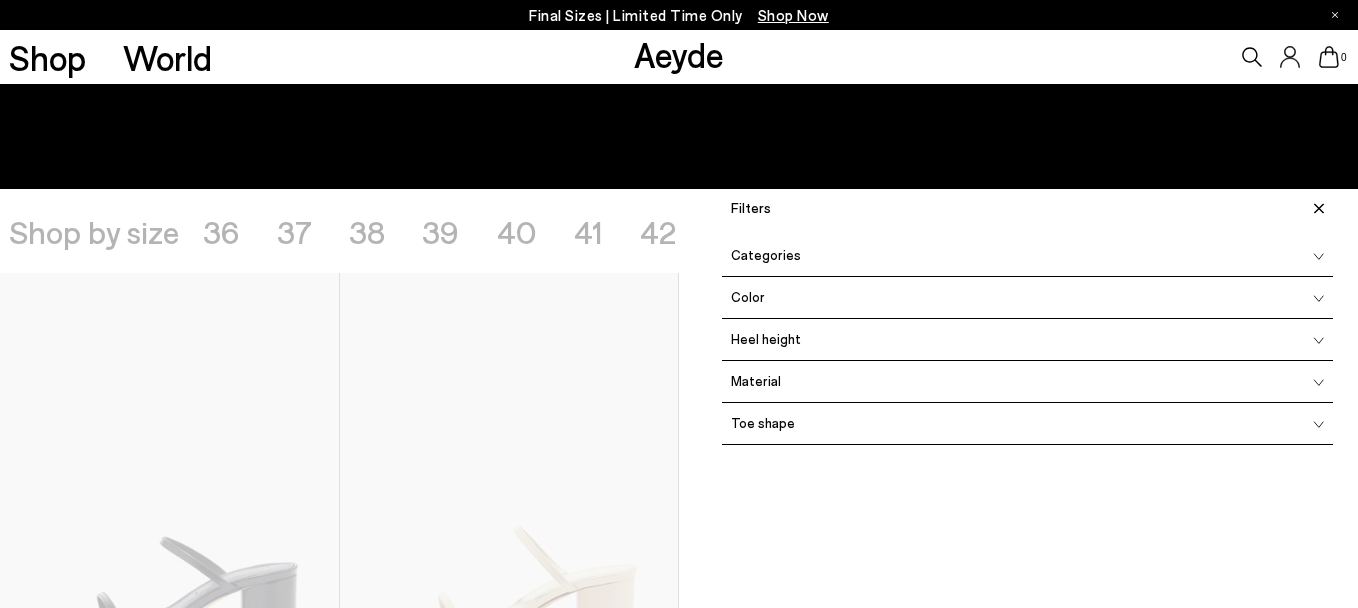 click on "Categories" at bounding box center (1027, 256) 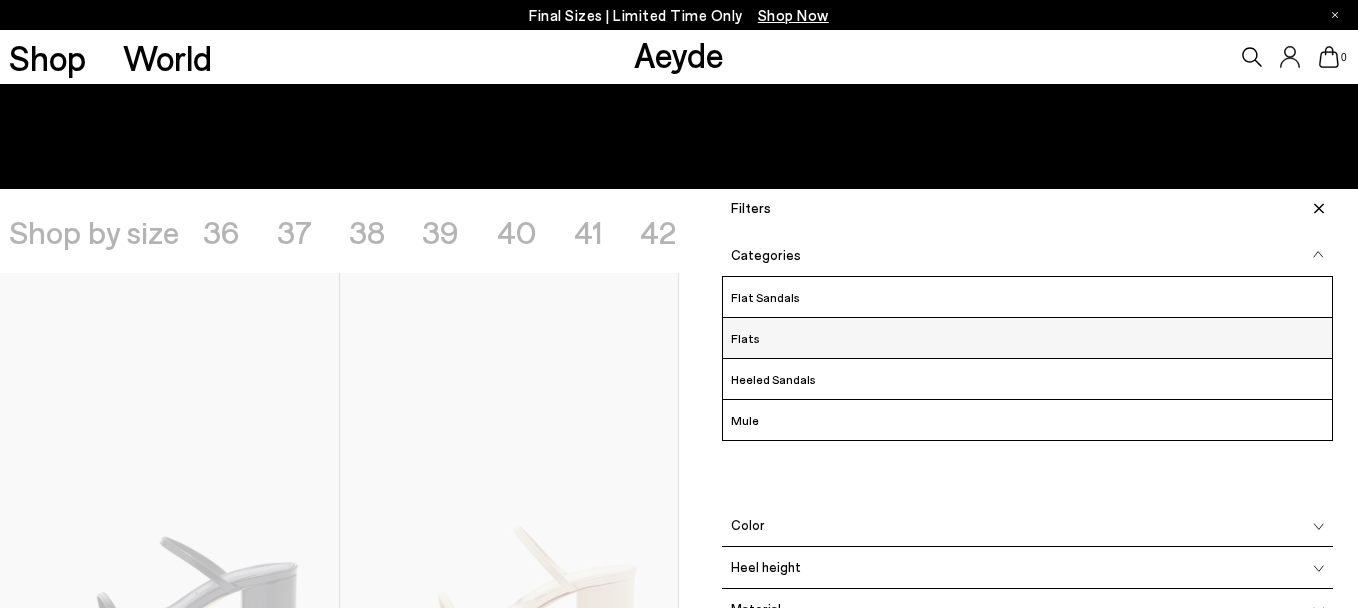click on "Flats" at bounding box center [1027, 338] 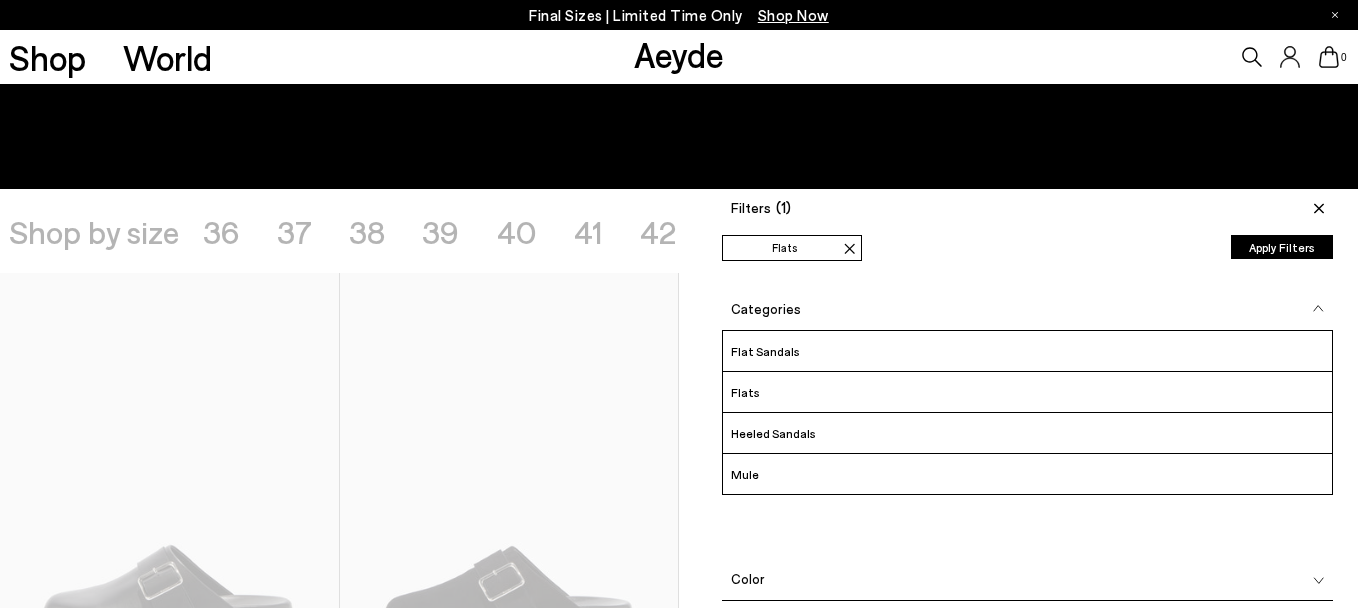 click on "Apply Filters" at bounding box center [1282, 247] 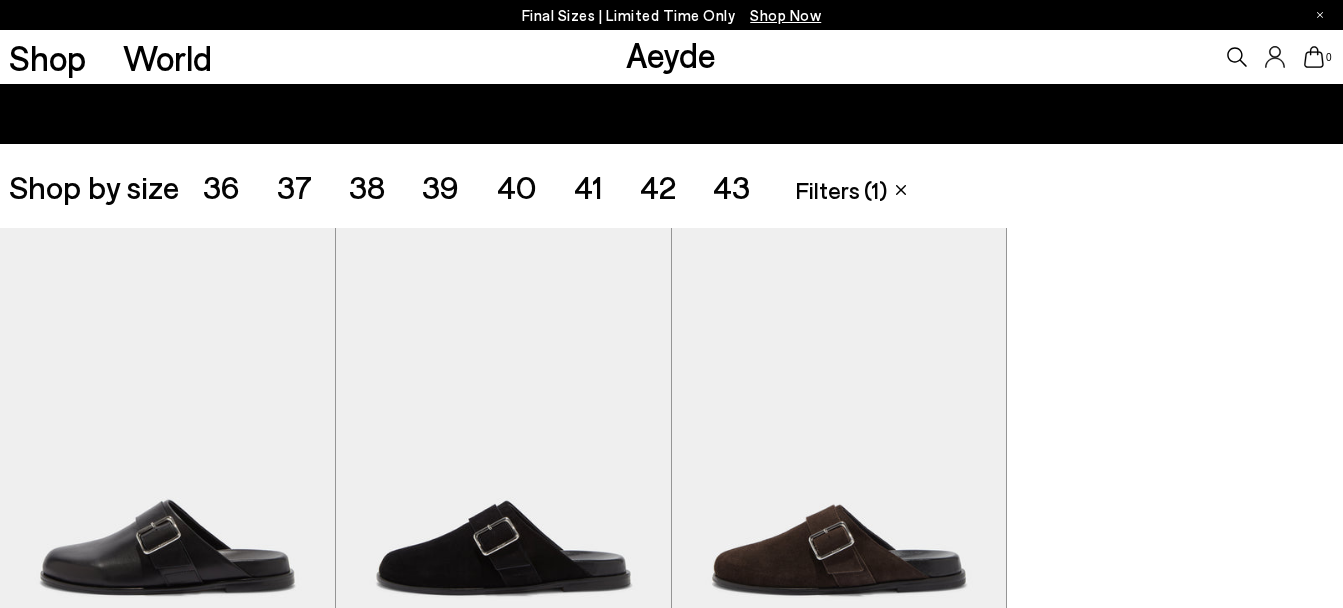 scroll, scrollTop: 196, scrollLeft: 0, axis: vertical 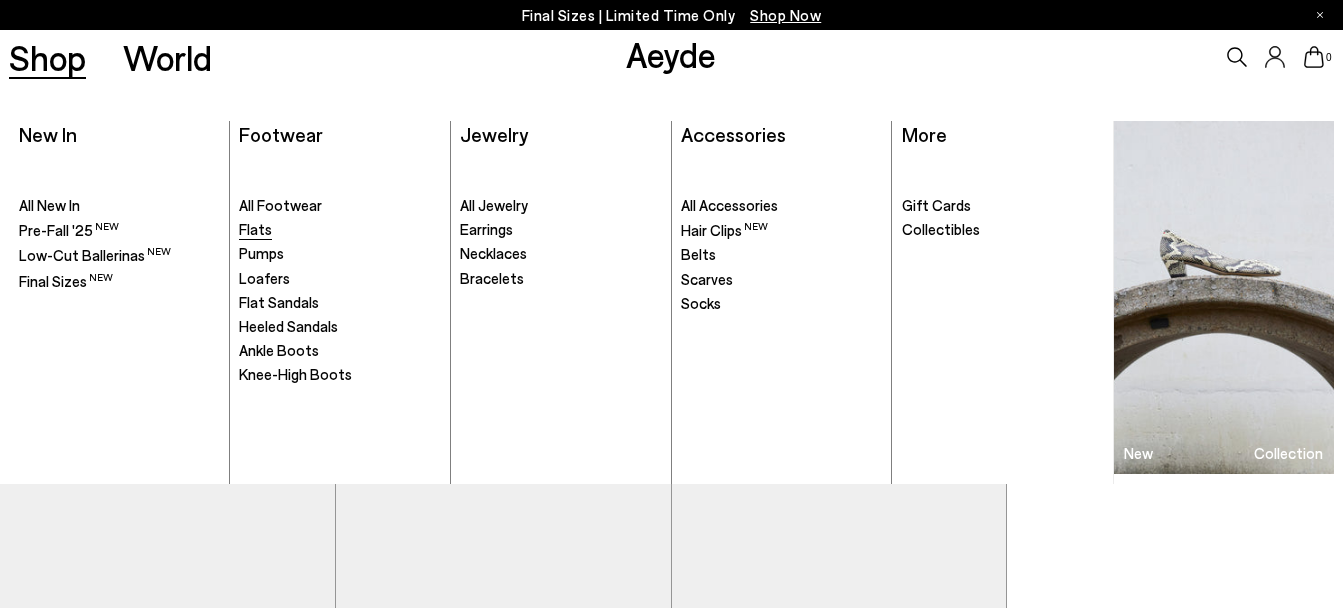 click on "Flats" at bounding box center (255, 229) 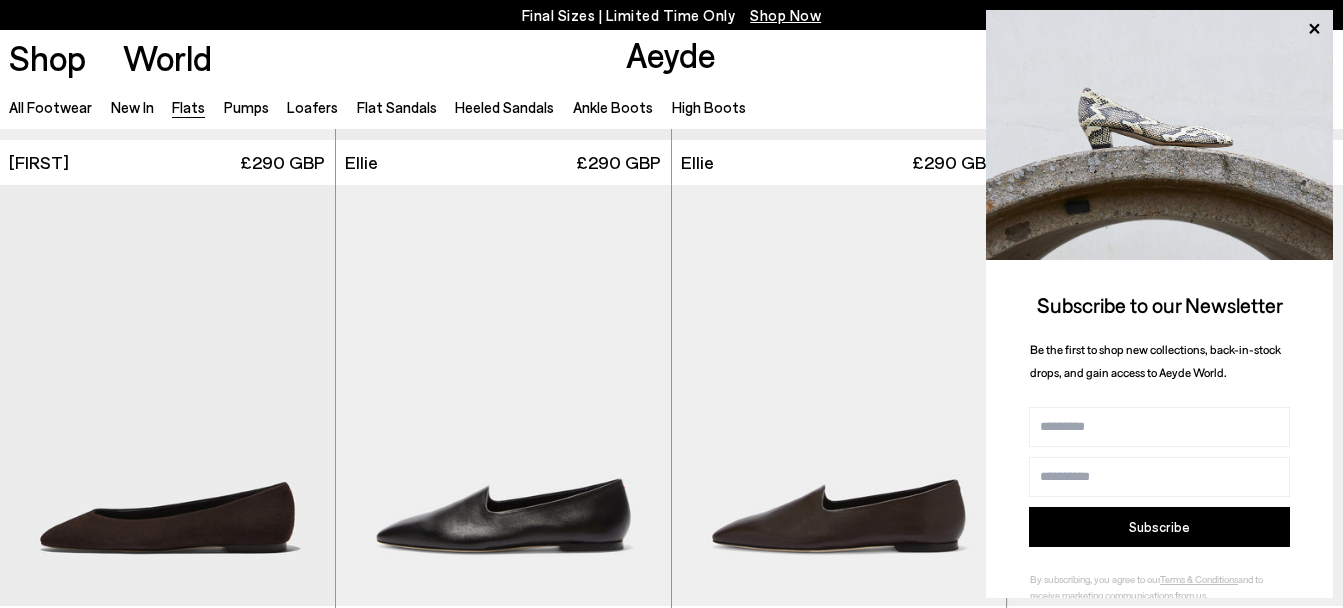 scroll, scrollTop: 908, scrollLeft: 0, axis: vertical 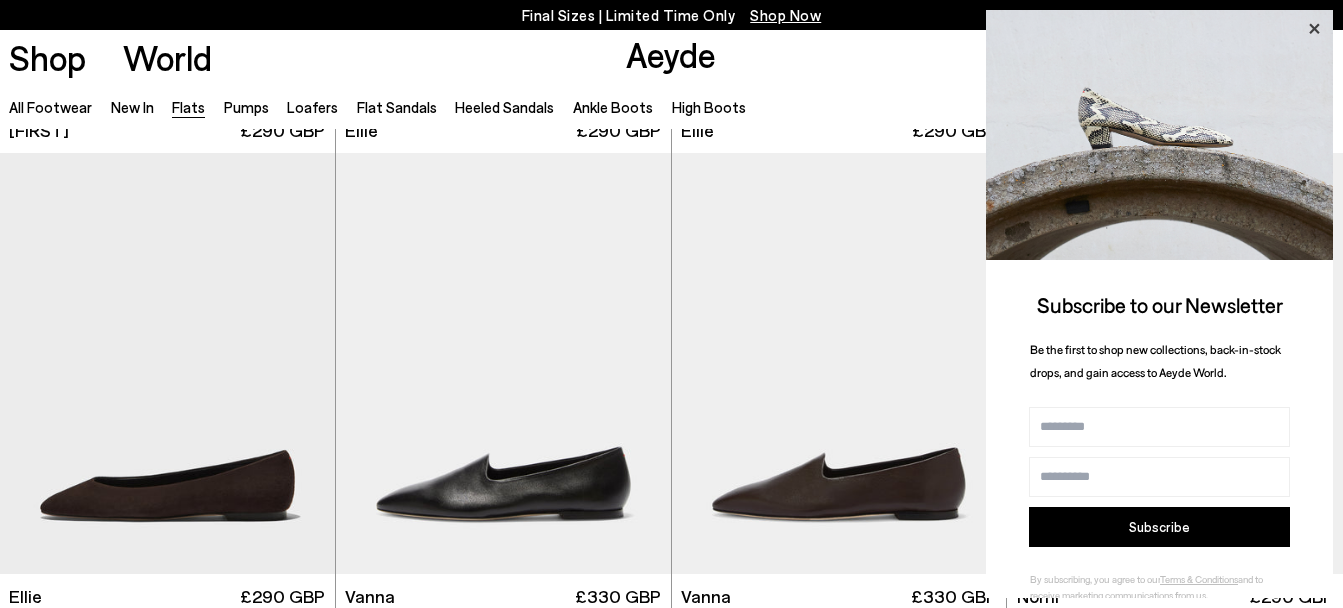 click 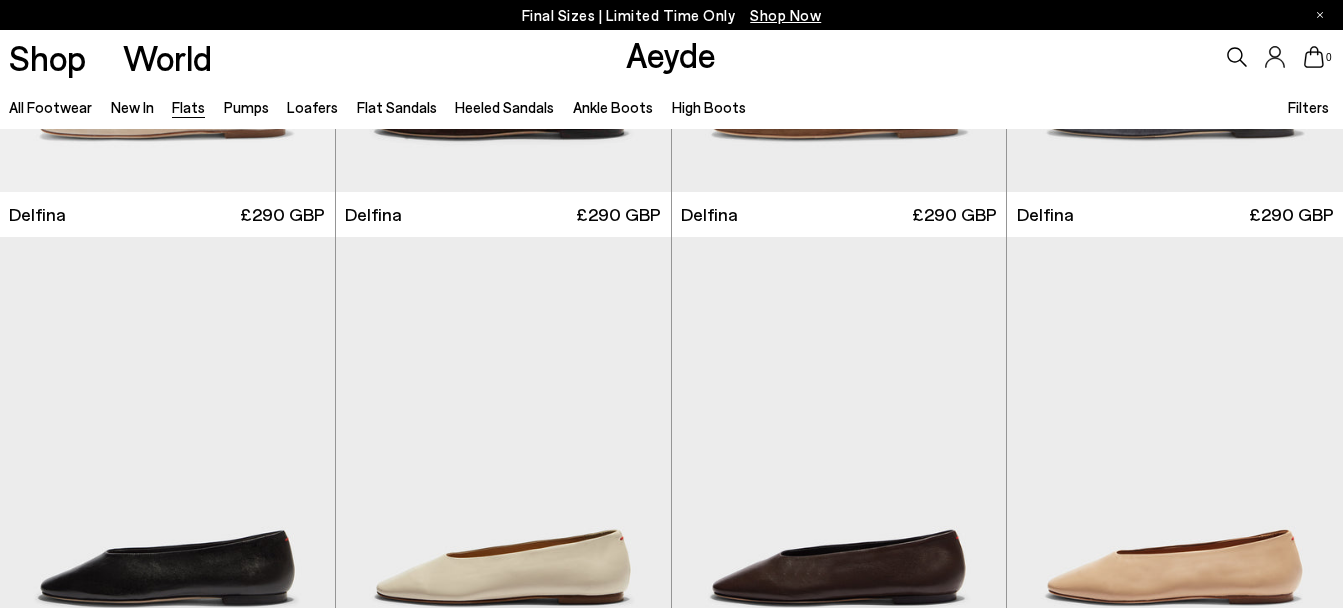 scroll, scrollTop: 3778, scrollLeft: 0, axis: vertical 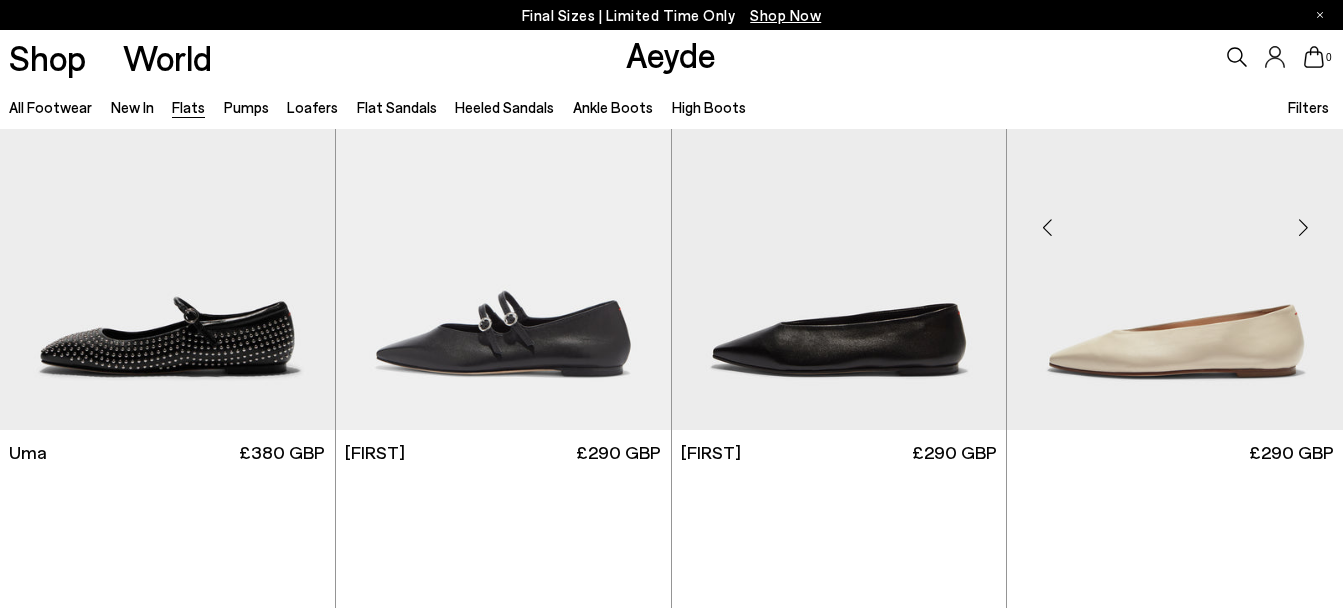 click at bounding box center [1175, 219] 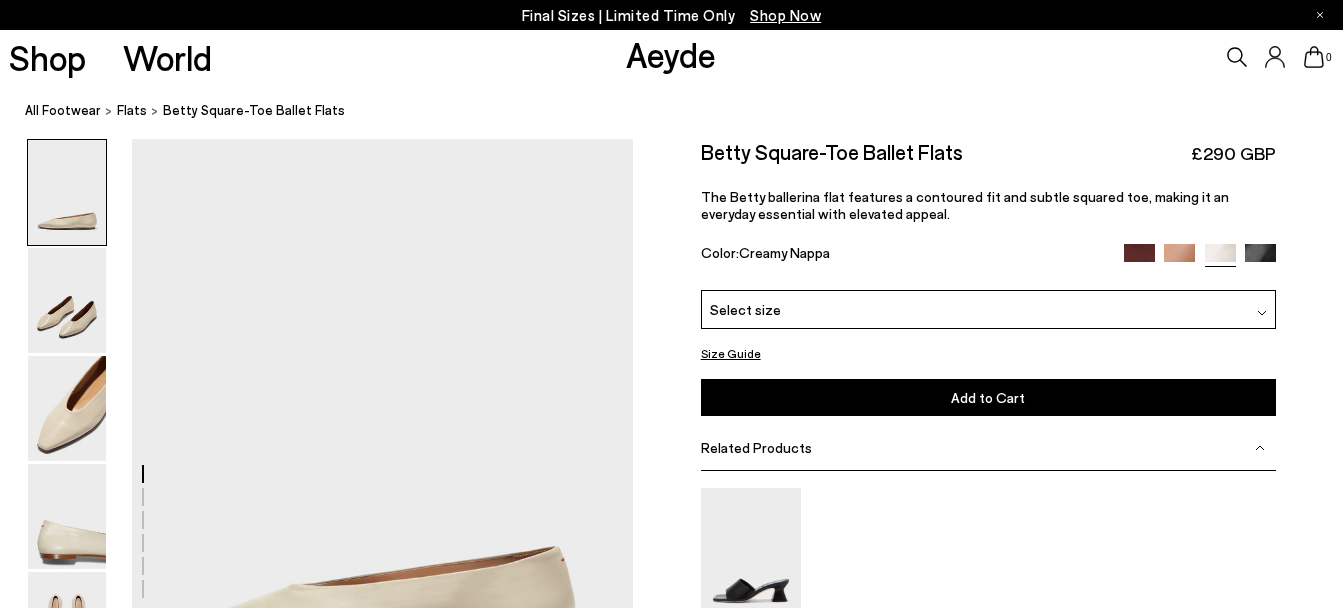 scroll, scrollTop: 0, scrollLeft: 0, axis: both 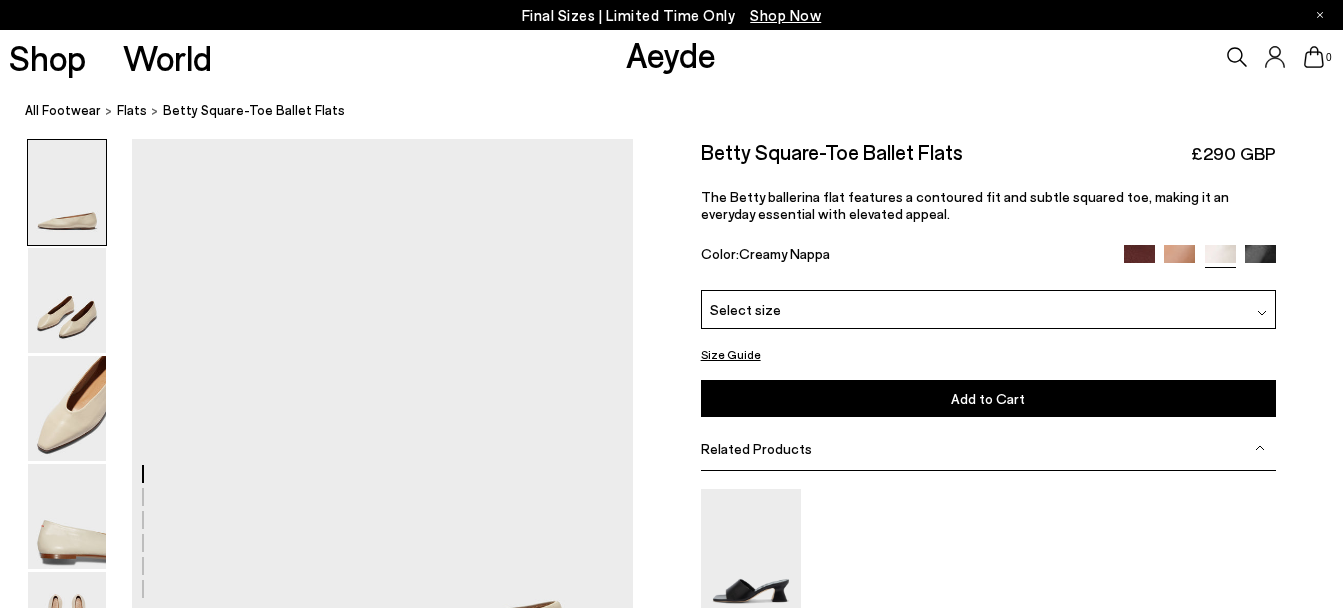 click on "Select size" at bounding box center (988, 309) 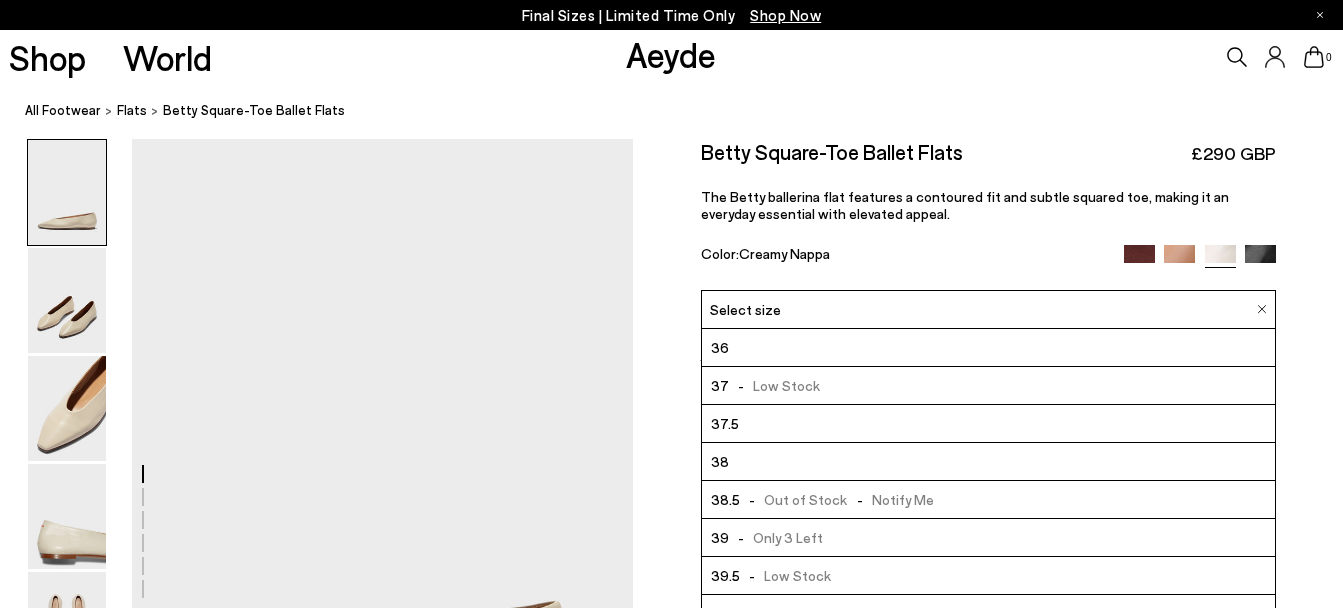 click on "- Low Stock" at bounding box center [786, 575] 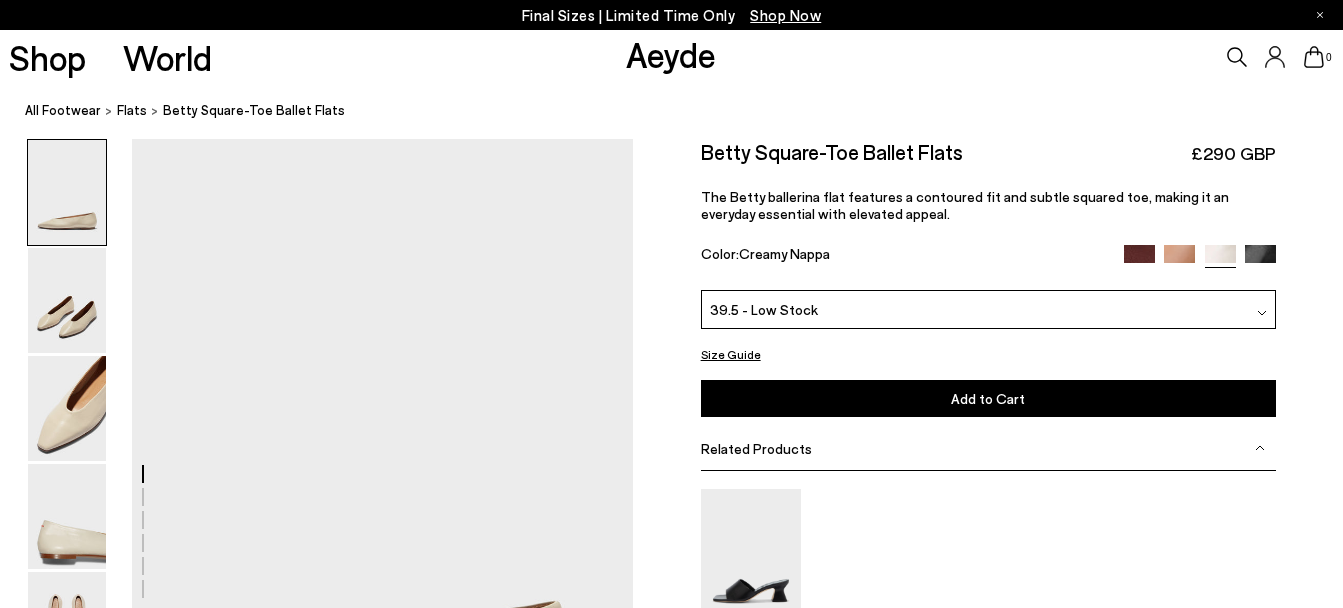 click on "Add to Cart" at bounding box center (988, 398) 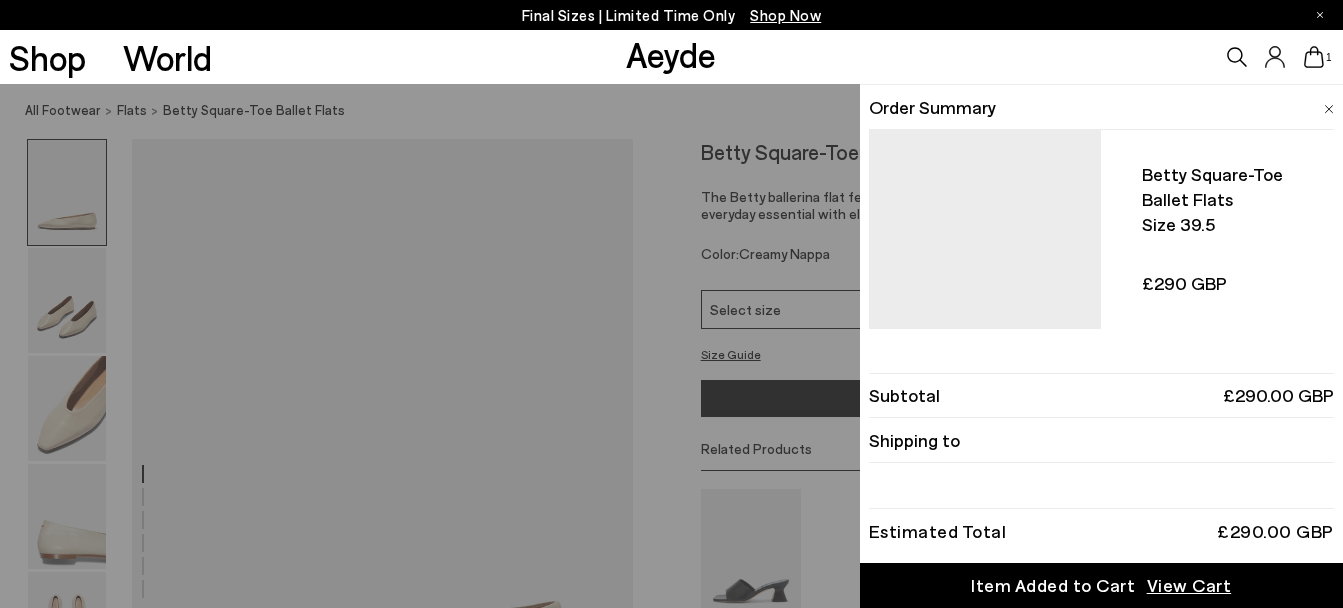 click at bounding box center (1329, 106) 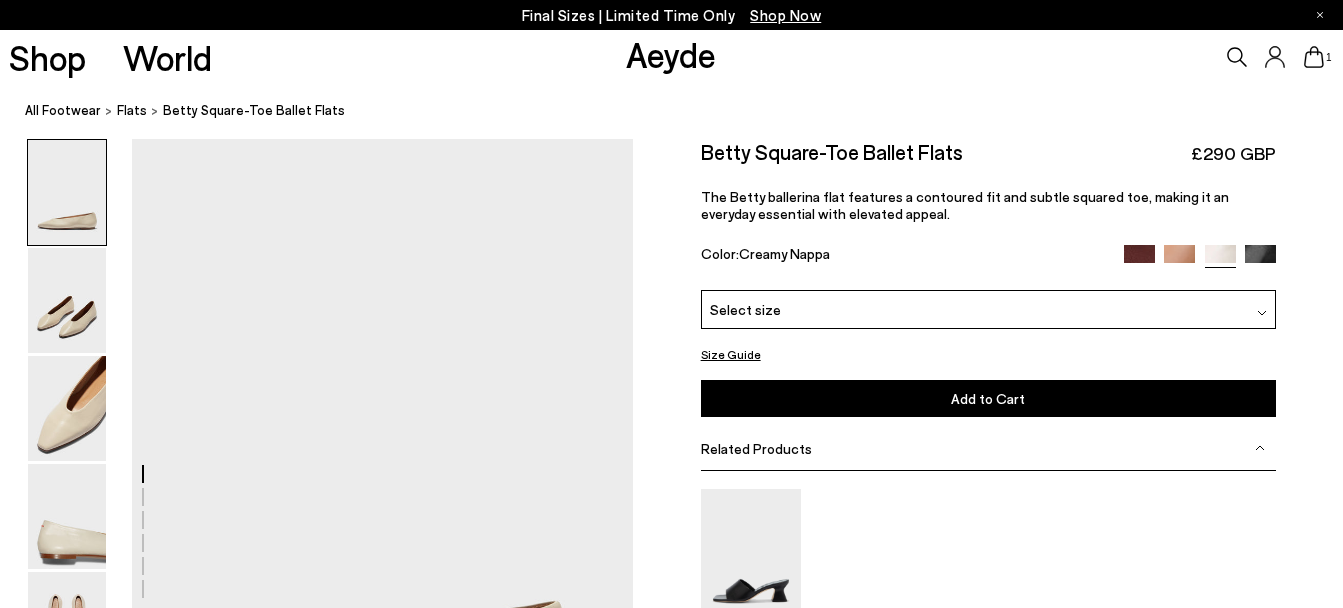 click 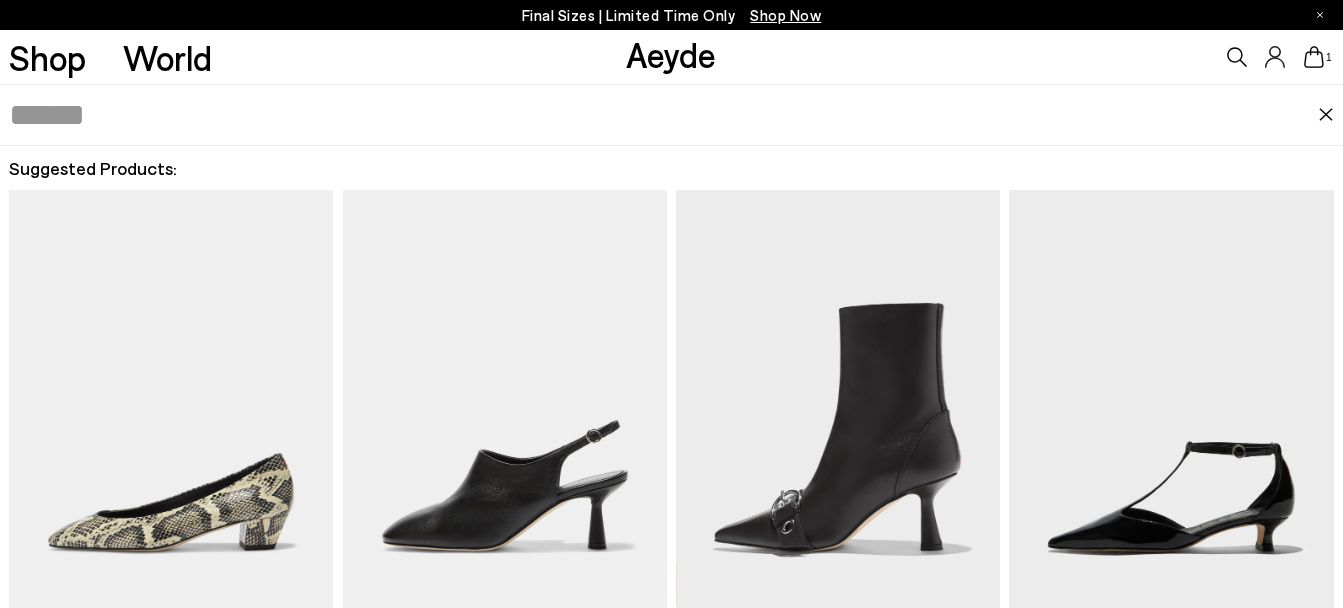 click 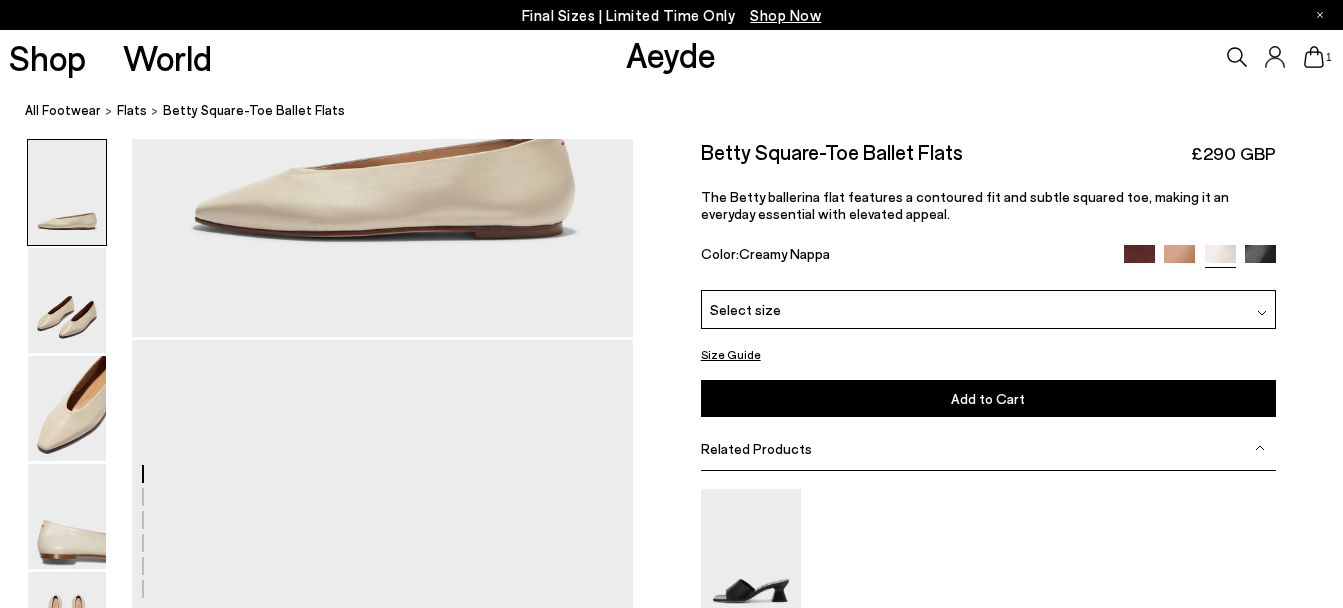 scroll, scrollTop: 532, scrollLeft: 0, axis: vertical 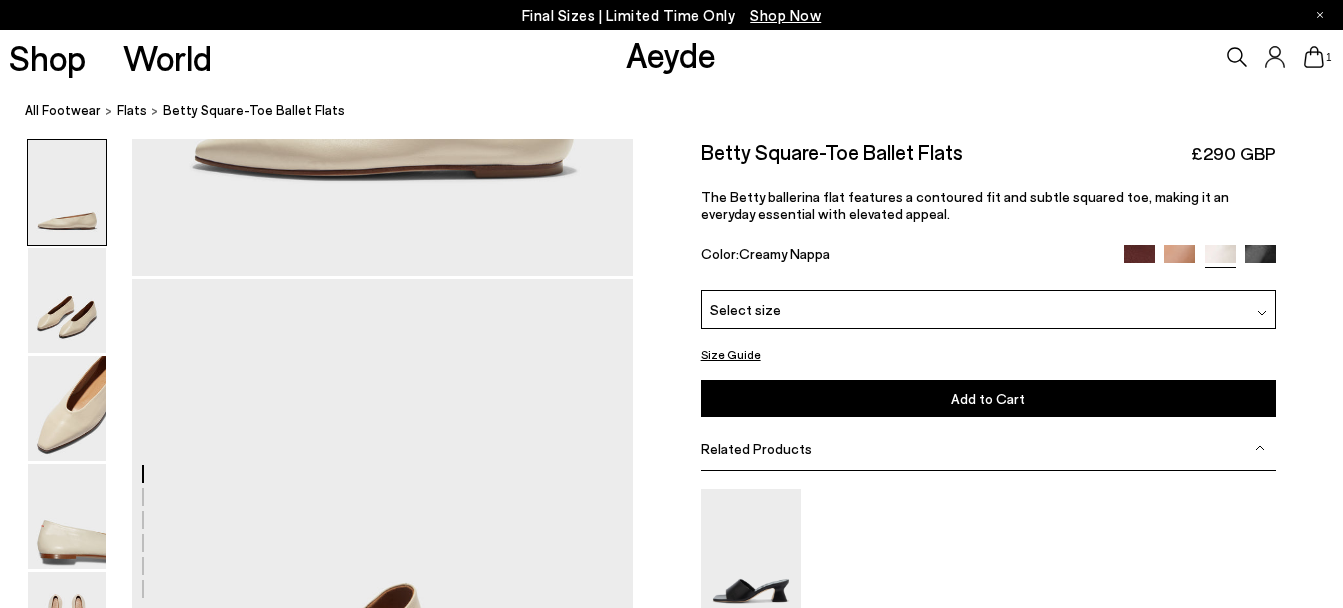 click 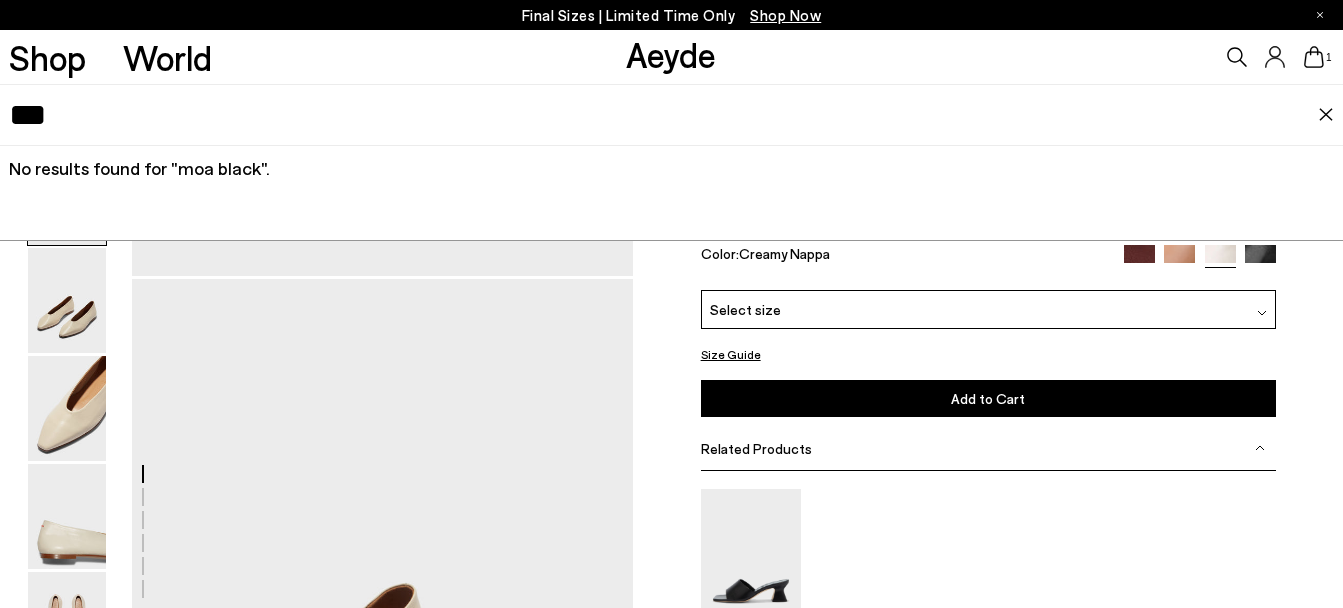 type on "***" 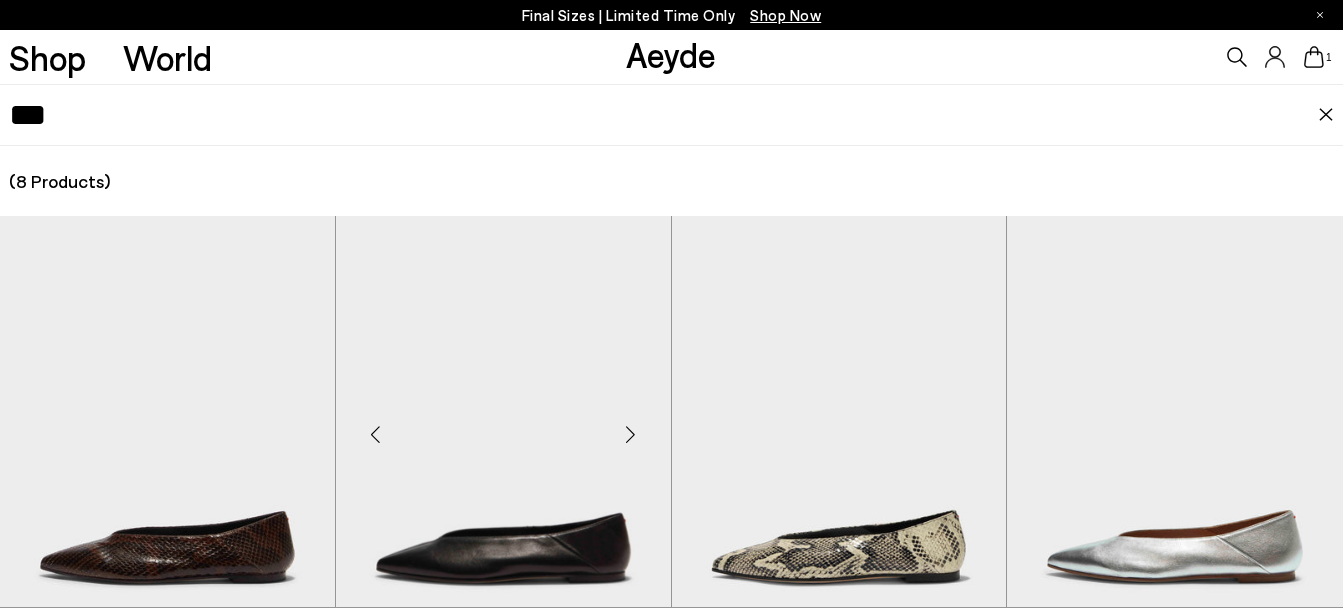 click at bounding box center (503, 426) 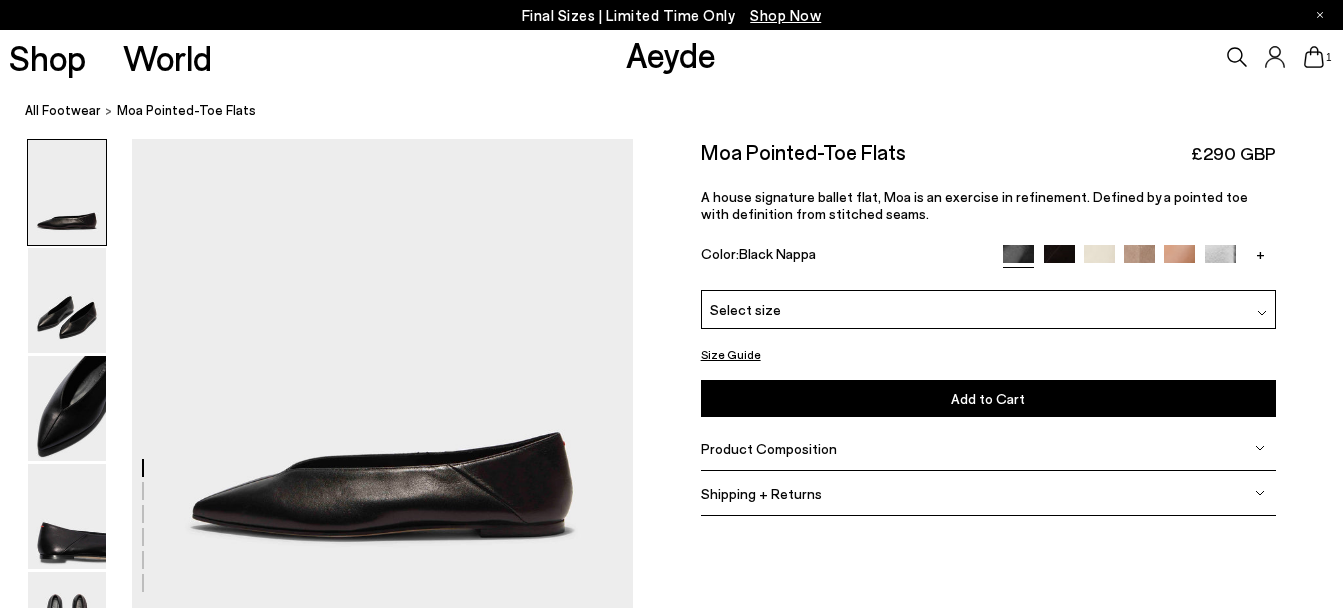 scroll, scrollTop: 0, scrollLeft: 0, axis: both 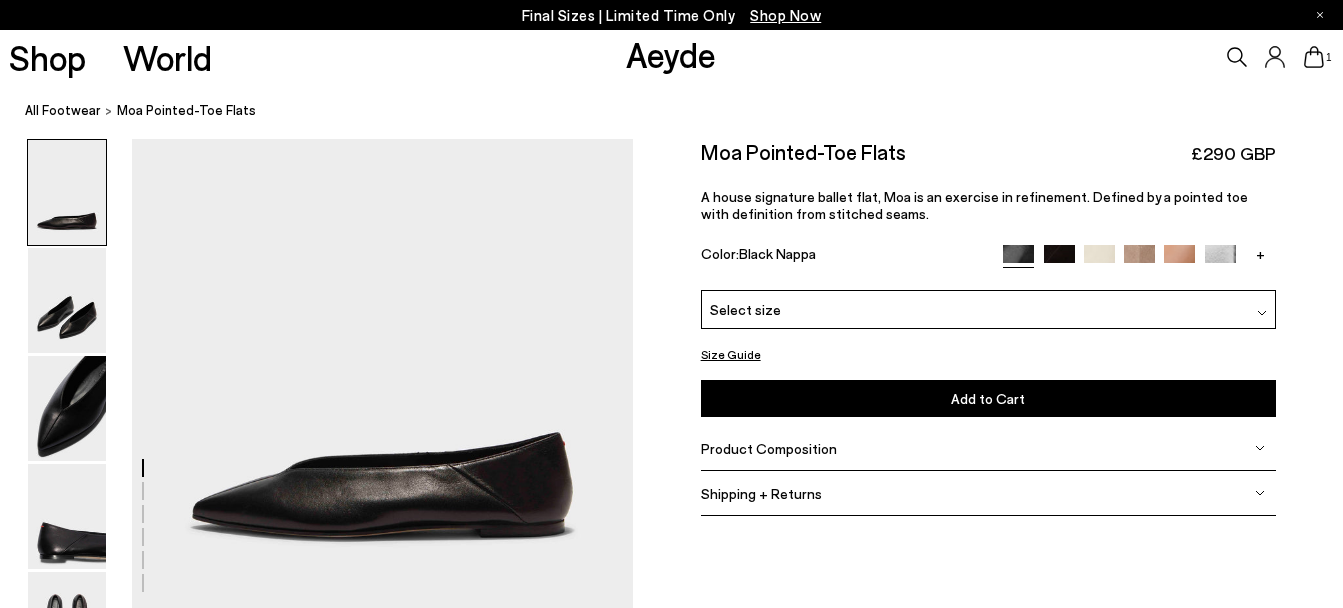click on "Select size" at bounding box center [988, 309] 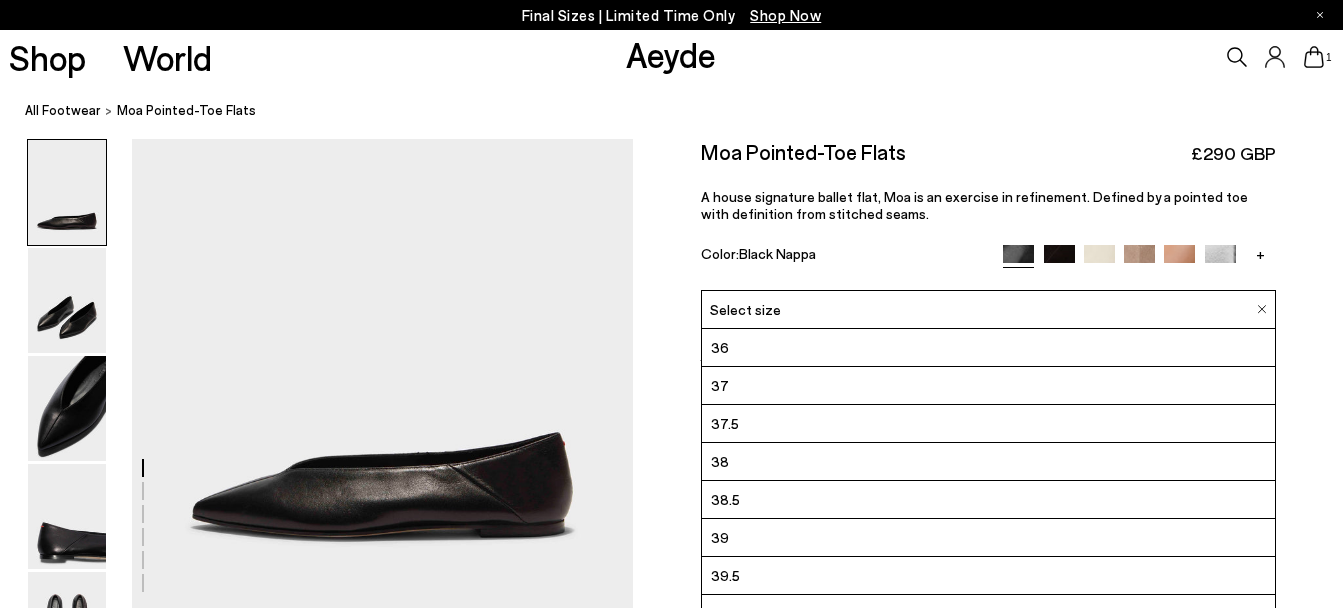 click on "39.5" at bounding box center [988, 576] 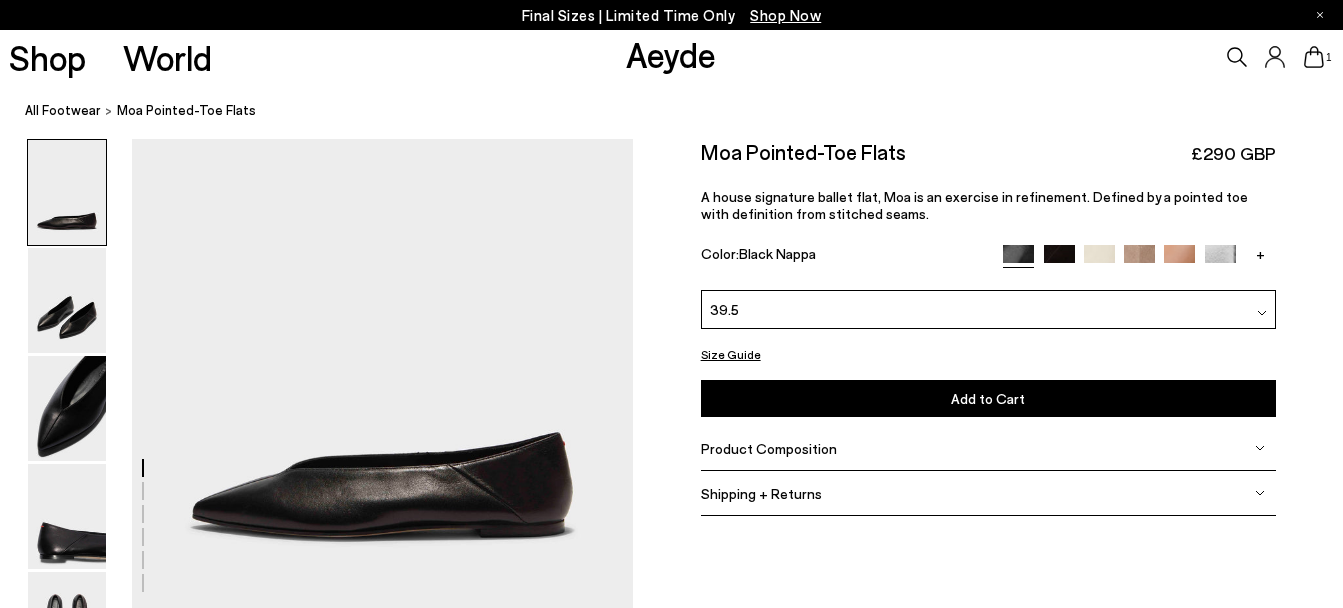 click 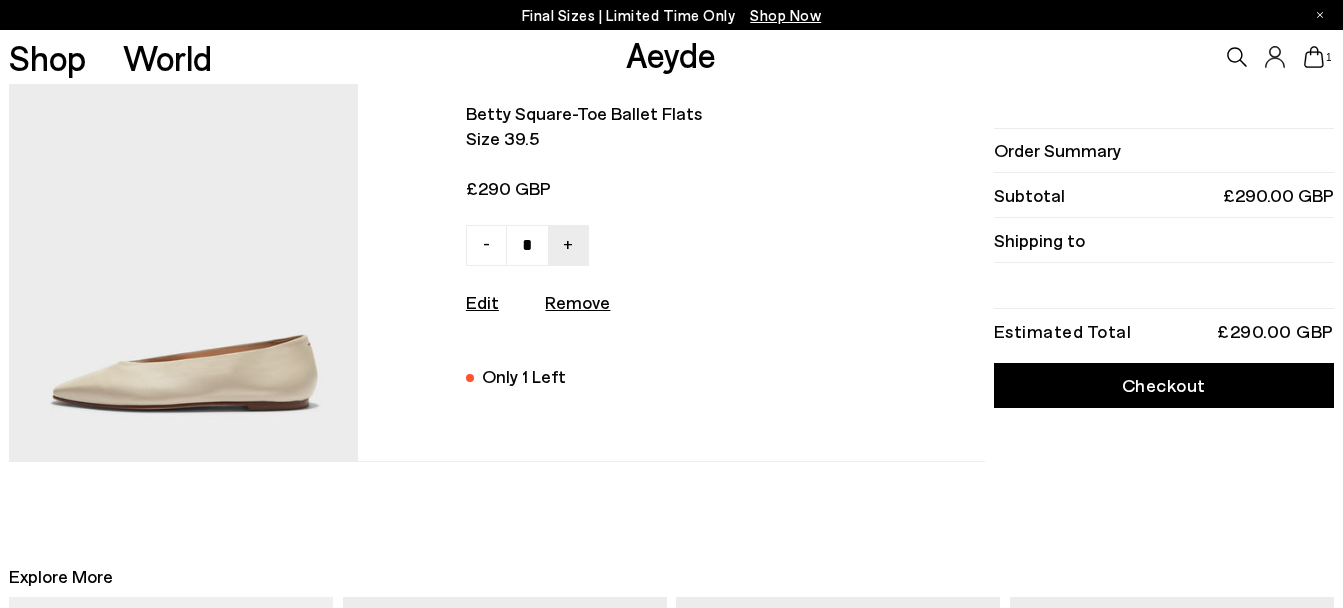 scroll, scrollTop: 0, scrollLeft: 0, axis: both 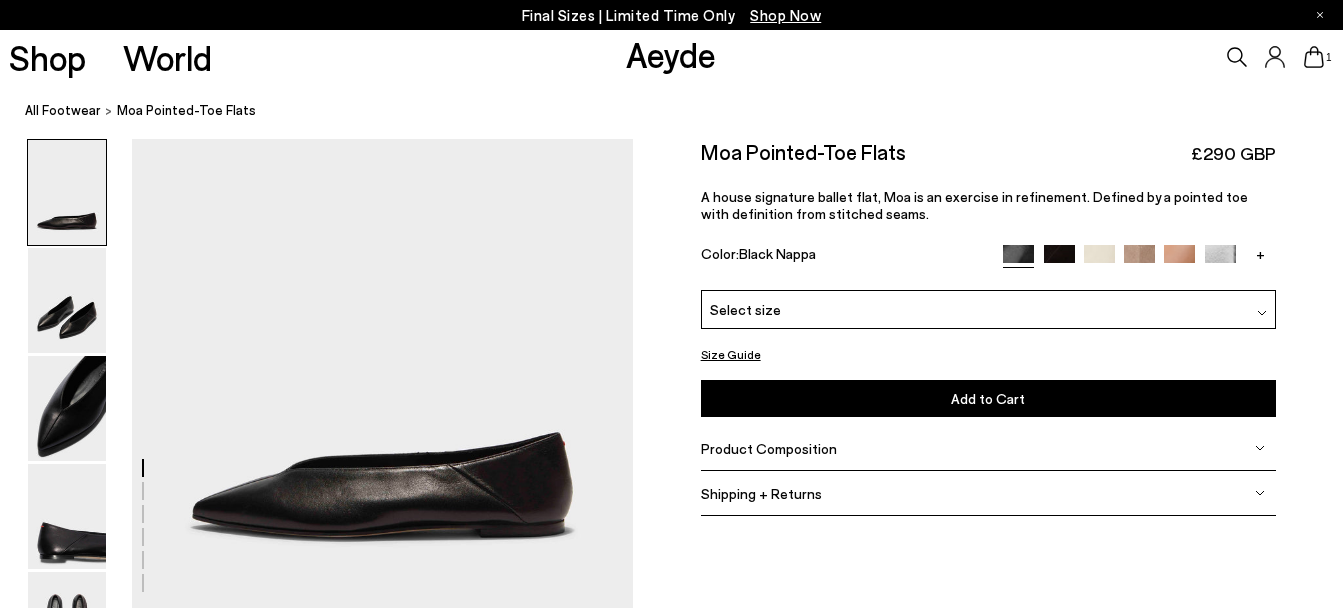click on "Select size" at bounding box center [988, 309] 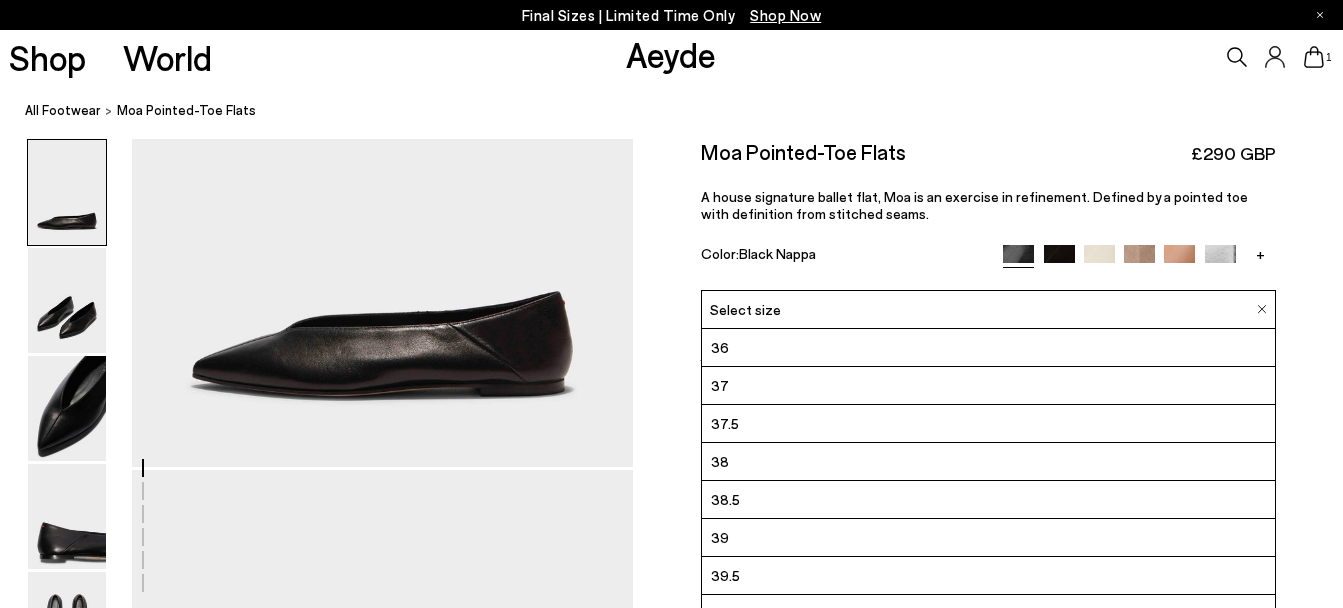 scroll, scrollTop: 201, scrollLeft: 0, axis: vertical 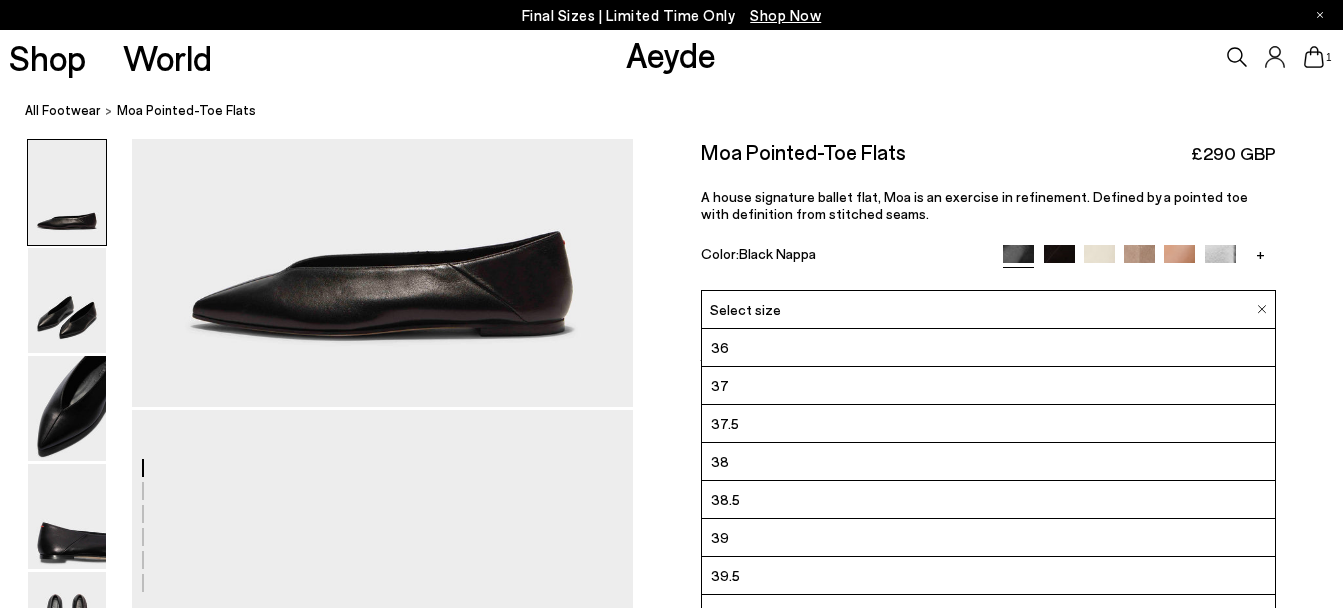 click on "40" at bounding box center (988, 614) 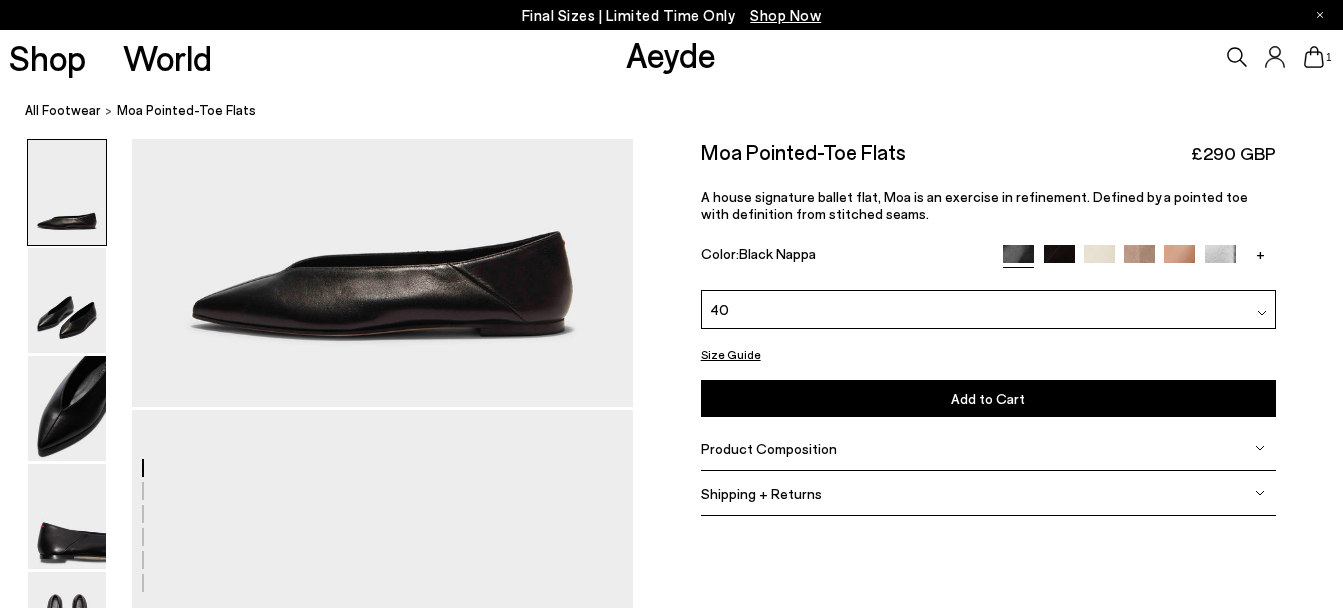 click on "Add to Cart Select a Size First" at bounding box center (988, 398) 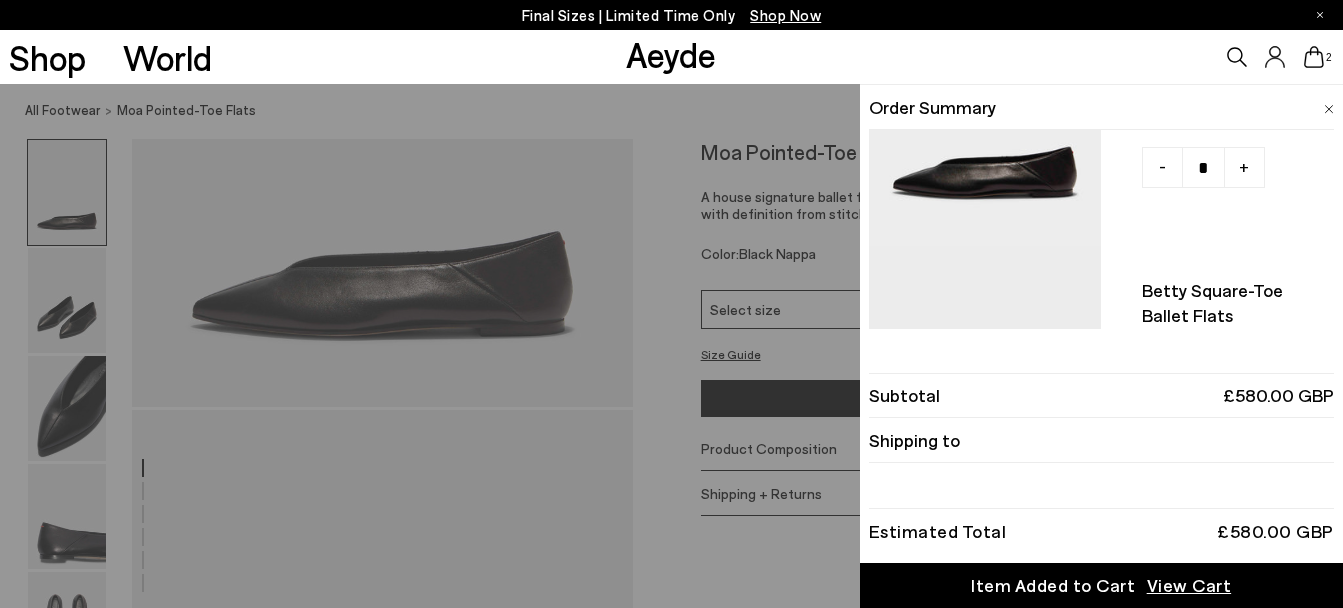 scroll, scrollTop: 194, scrollLeft: 0, axis: vertical 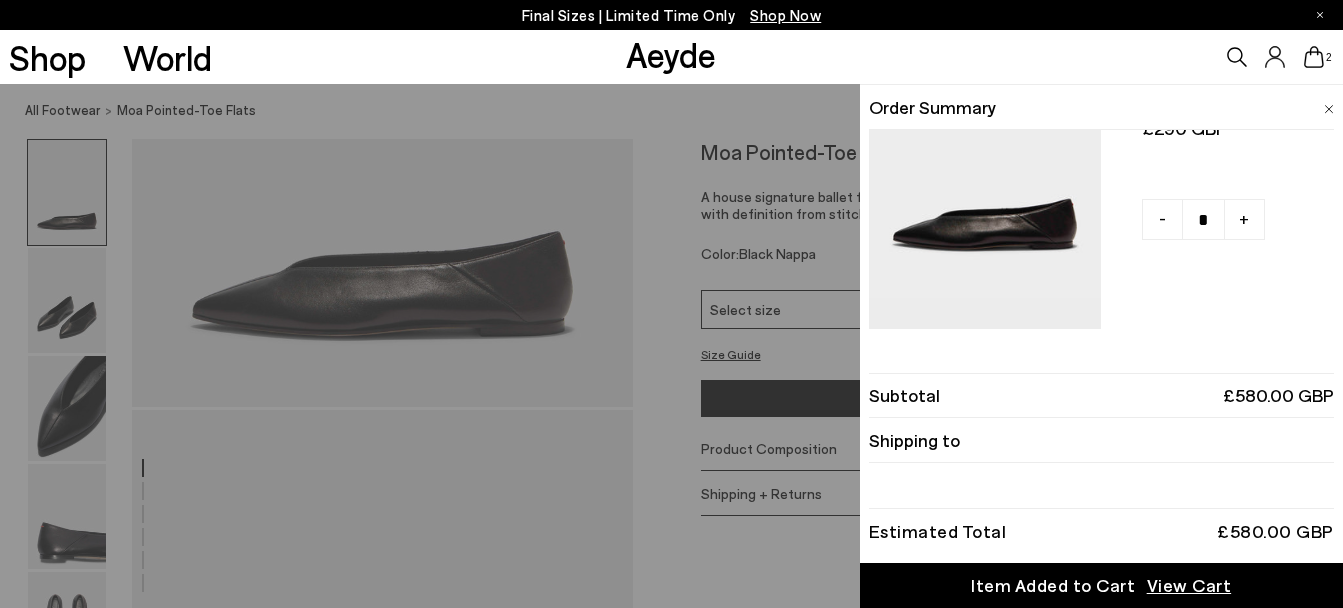click on "Order Summary
Moa pointed-toe flats
Size
40
- +" at bounding box center (1101, 206) 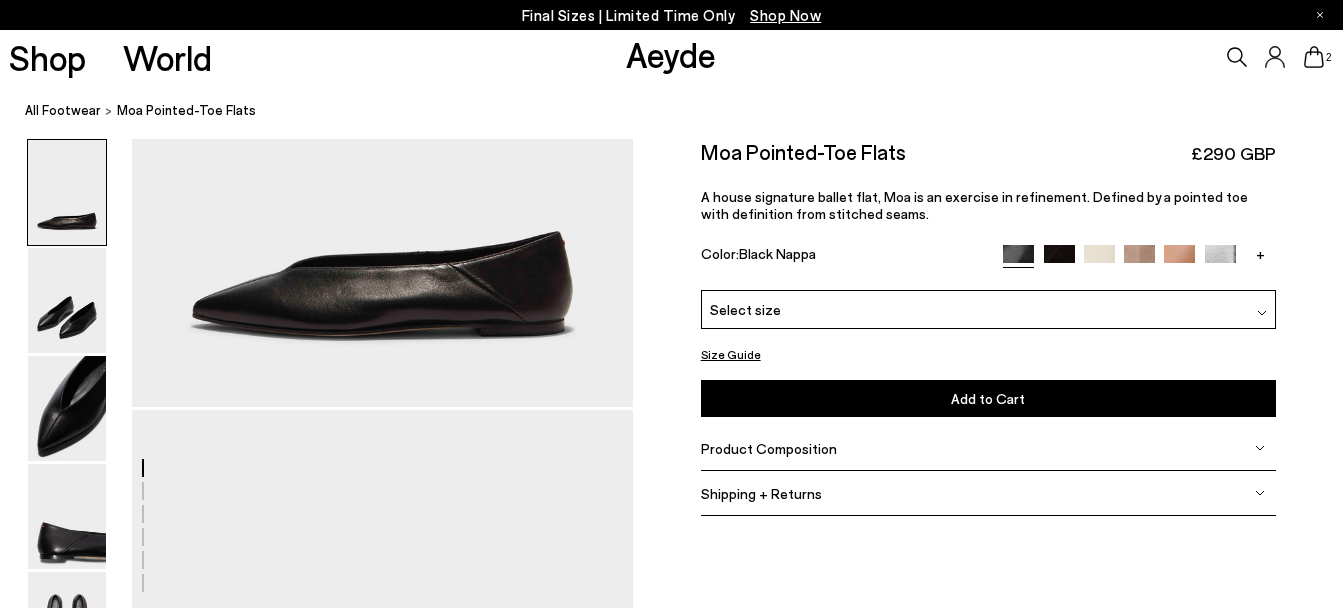 click 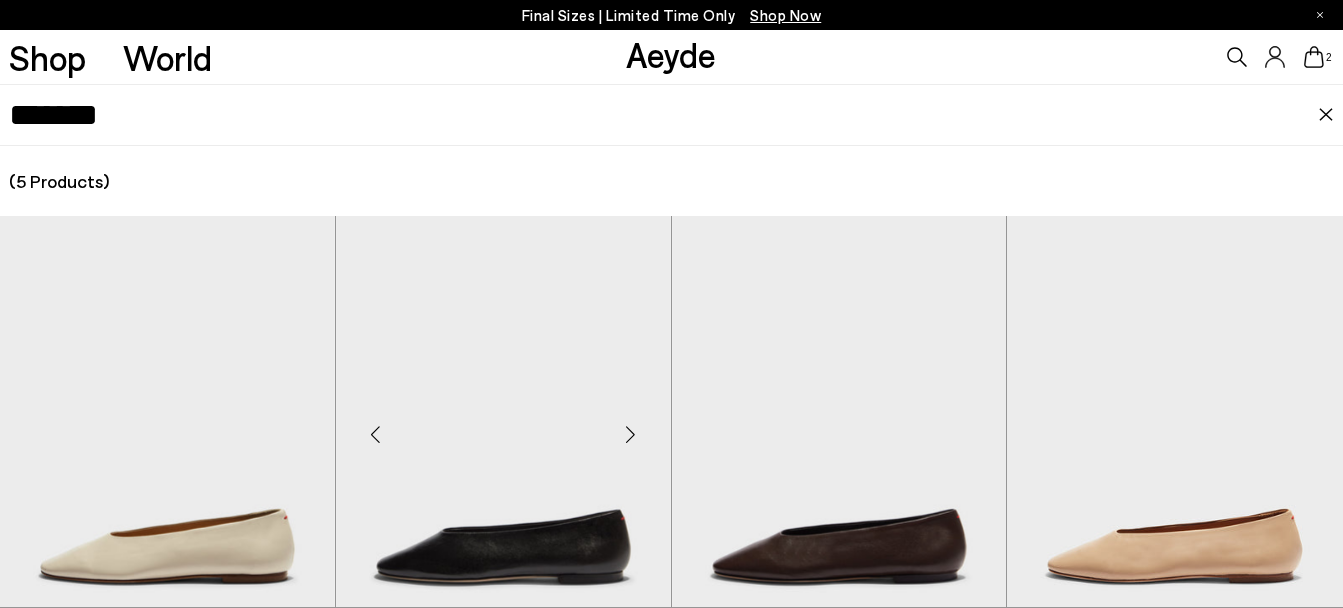 type on "*******" 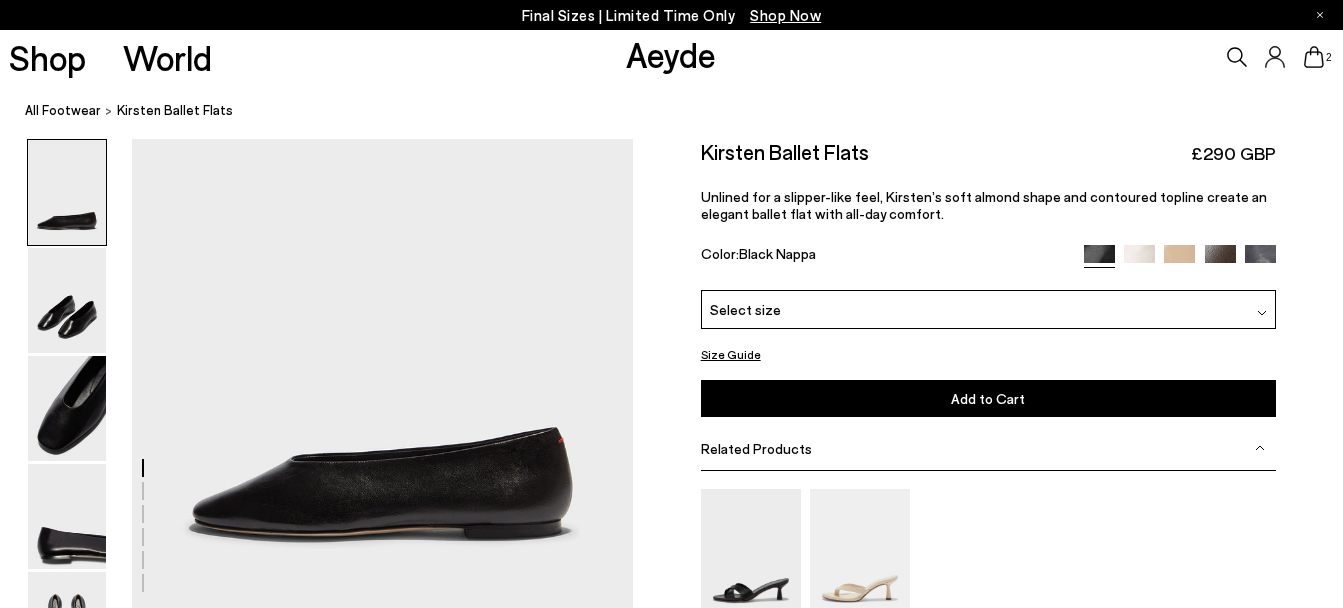 scroll, scrollTop: 0, scrollLeft: 0, axis: both 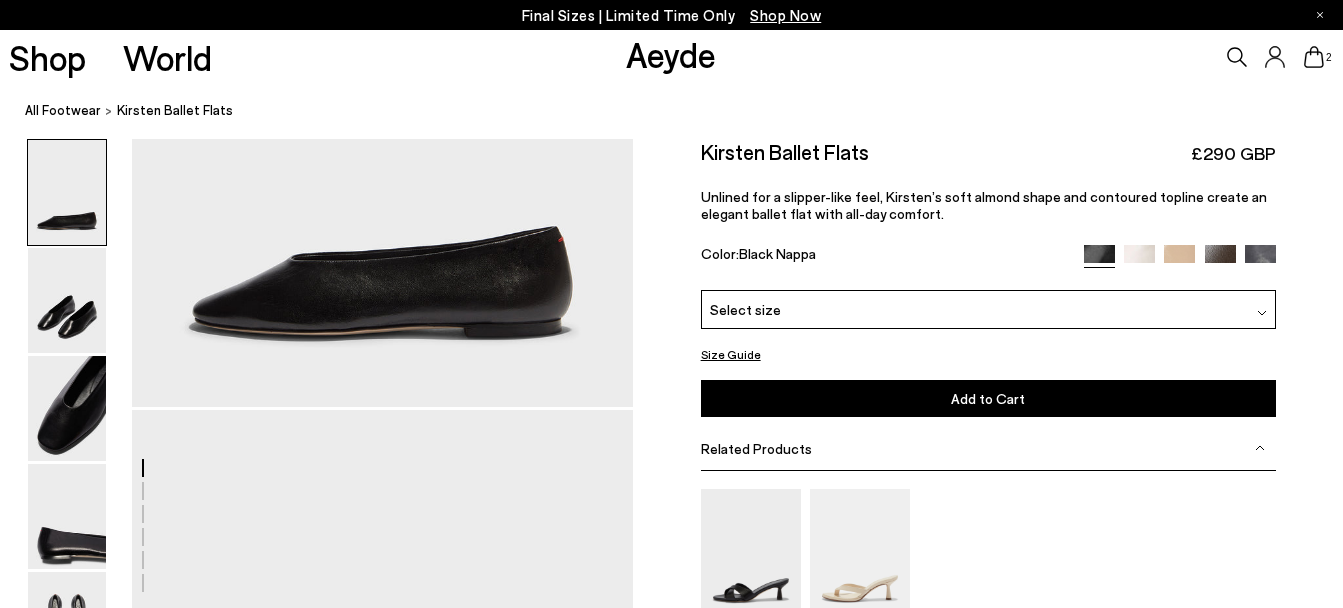 click on "Select size" at bounding box center (988, 309) 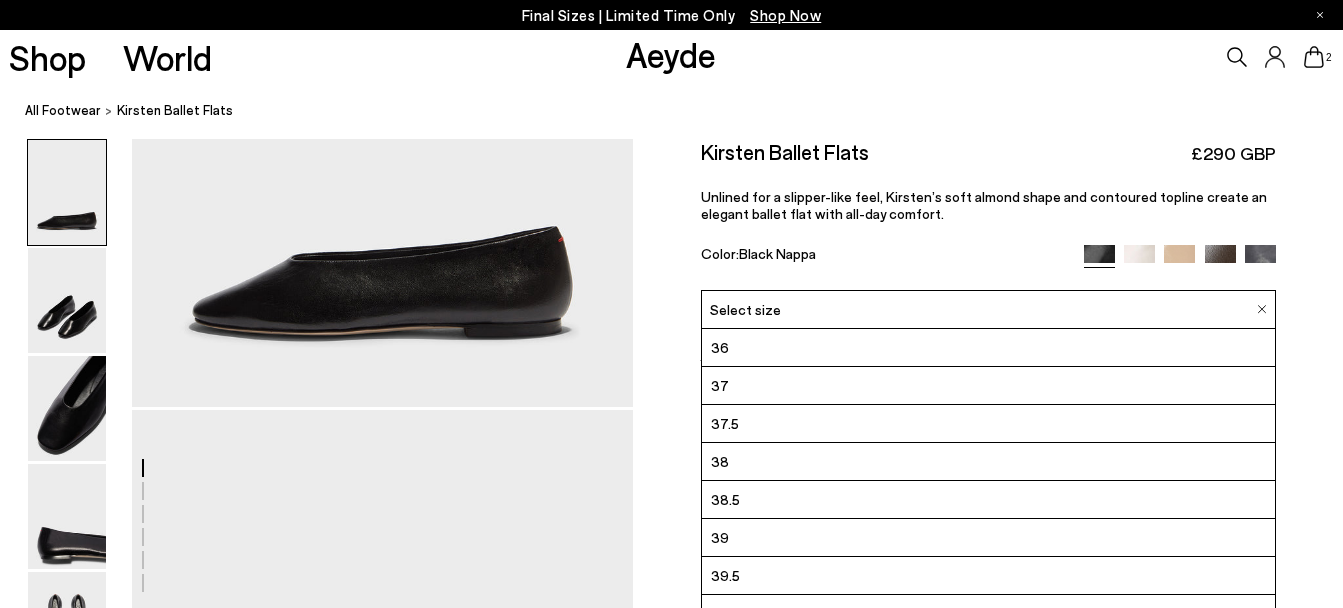 click on "39.5" at bounding box center [988, 576] 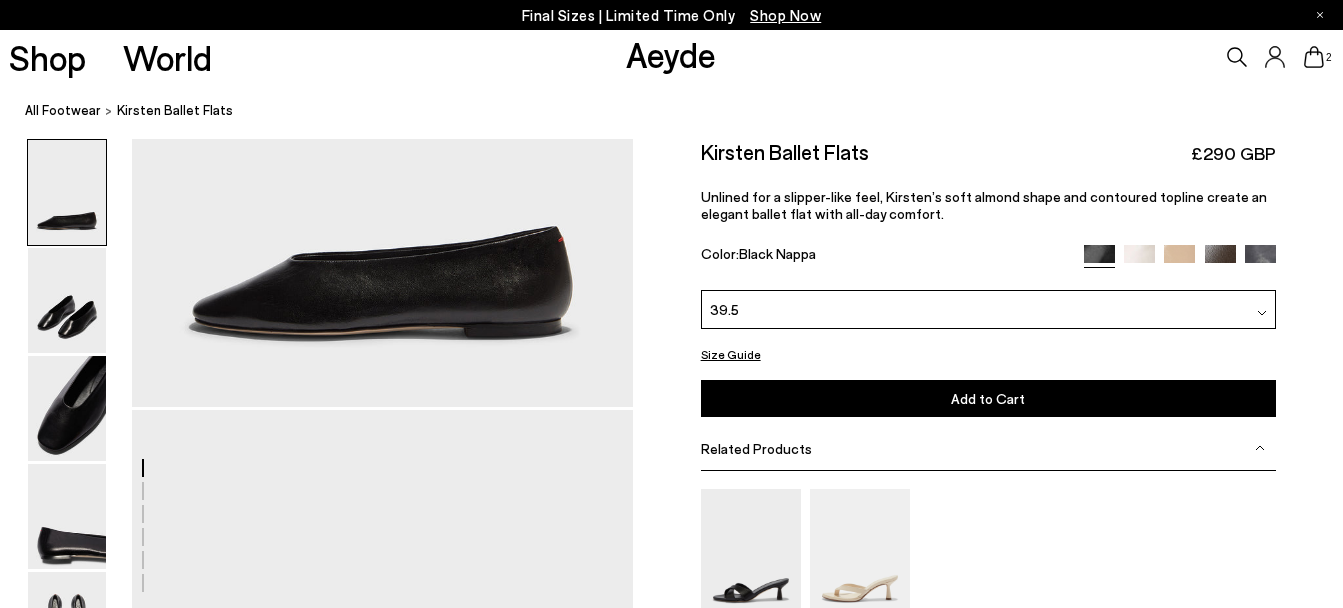 click on "Add to Cart Select a Size First" at bounding box center (988, 398) 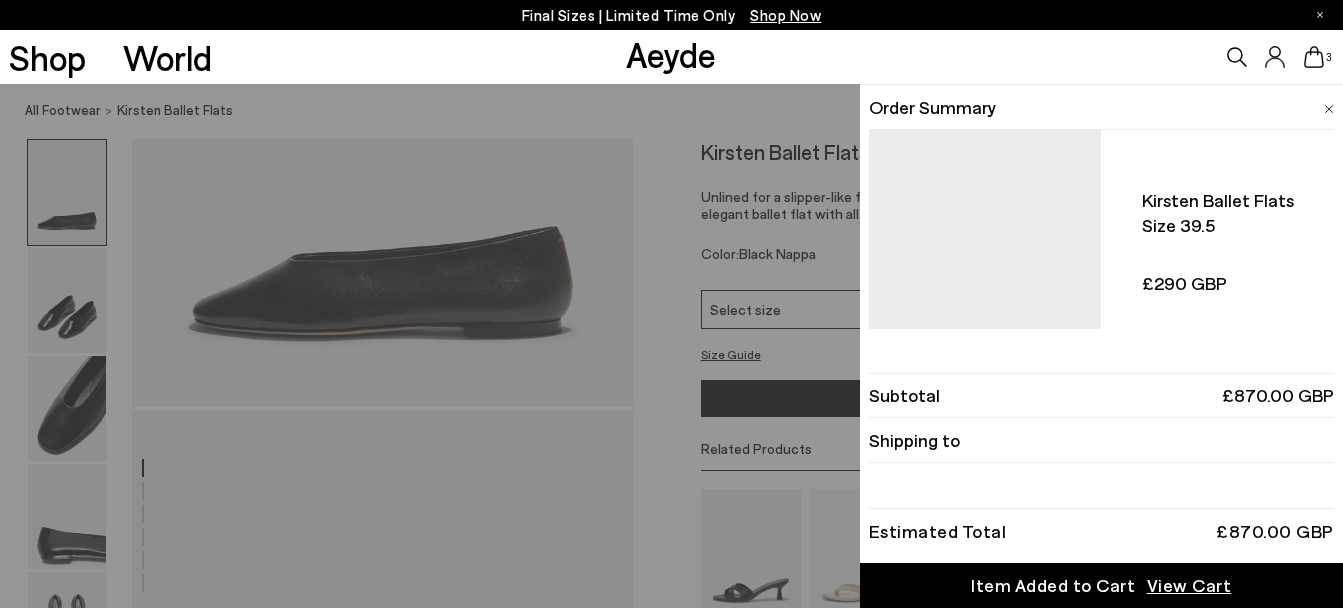 click at bounding box center [1329, 109] 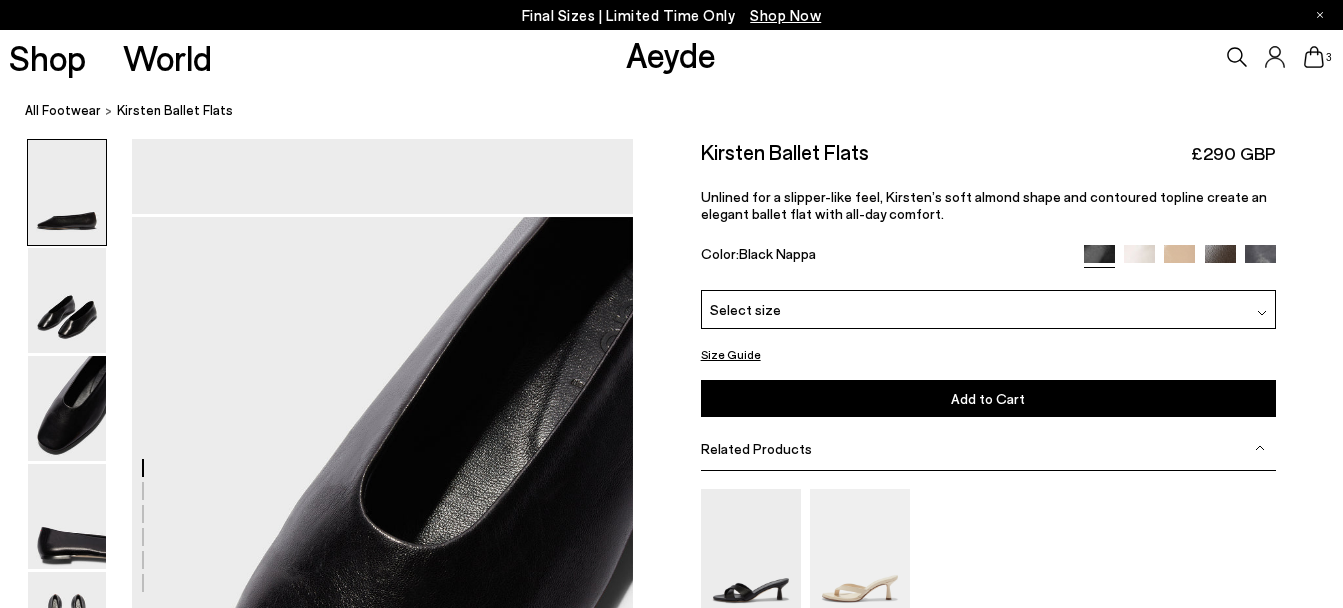 scroll, scrollTop: 121, scrollLeft: 0, axis: vertical 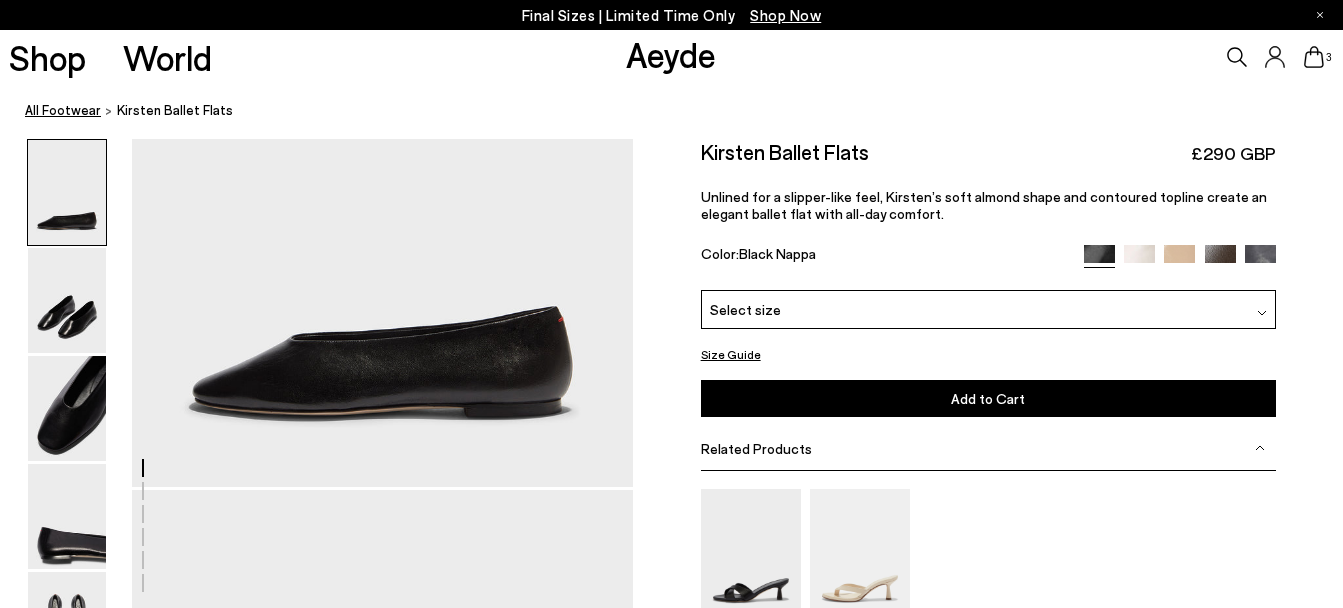 click on "All Footwear" at bounding box center [63, 110] 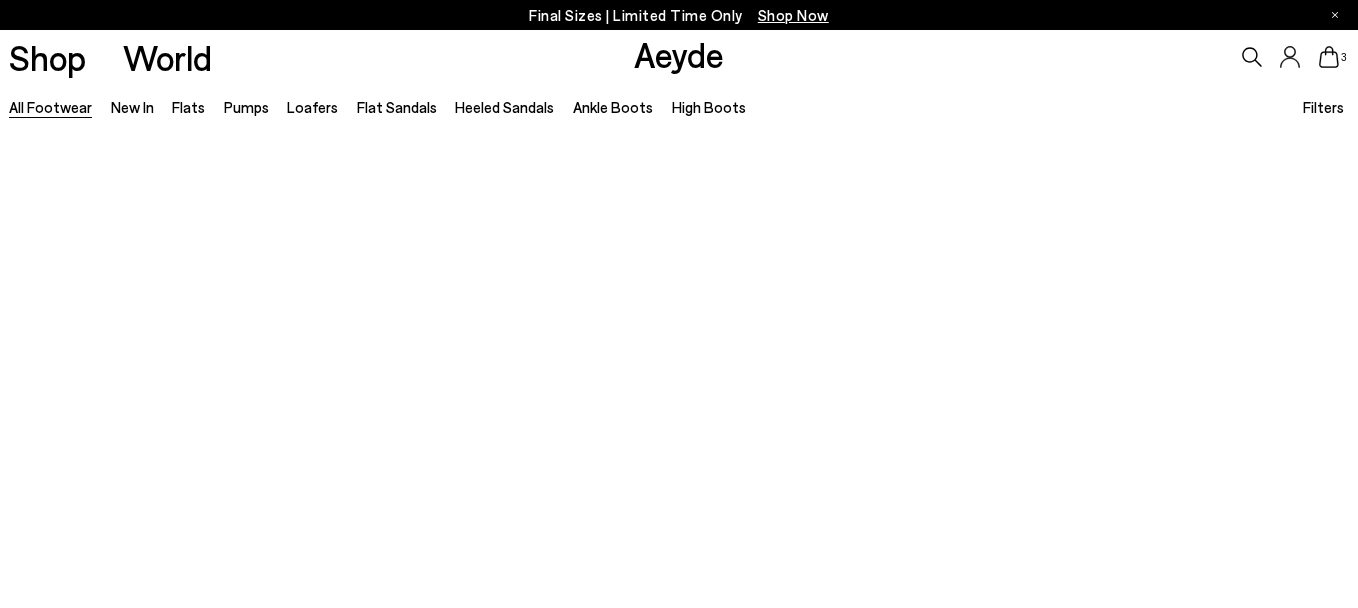 type 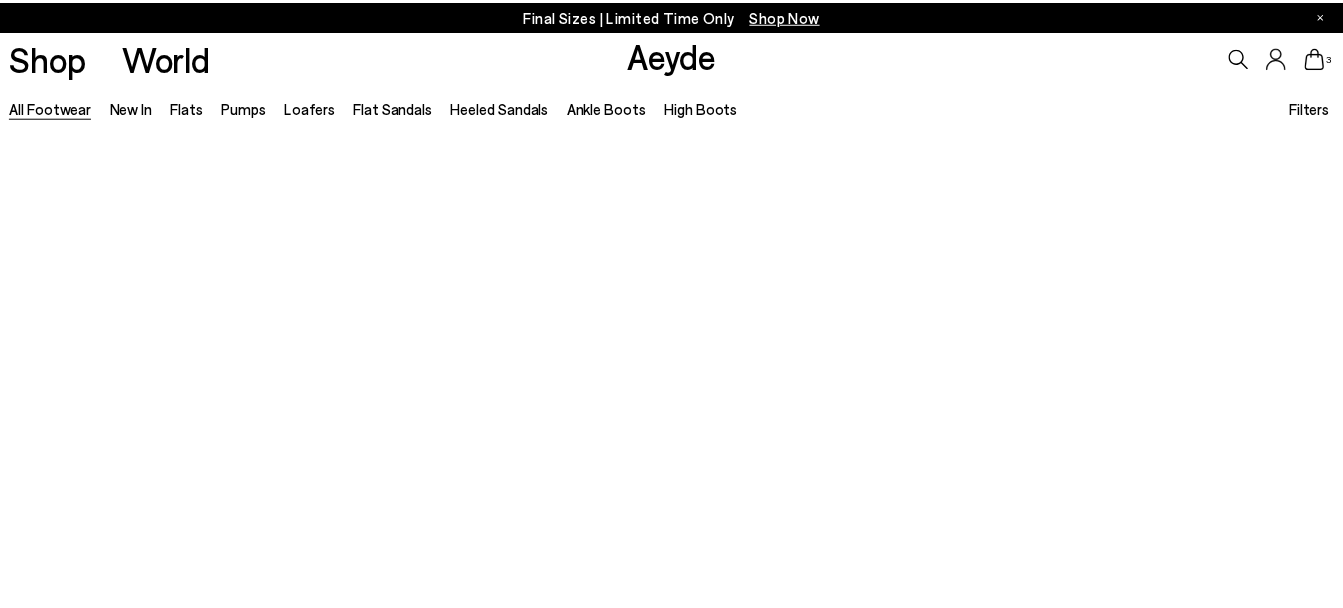 scroll, scrollTop: 0, scrollLeft: 0, axis: both 